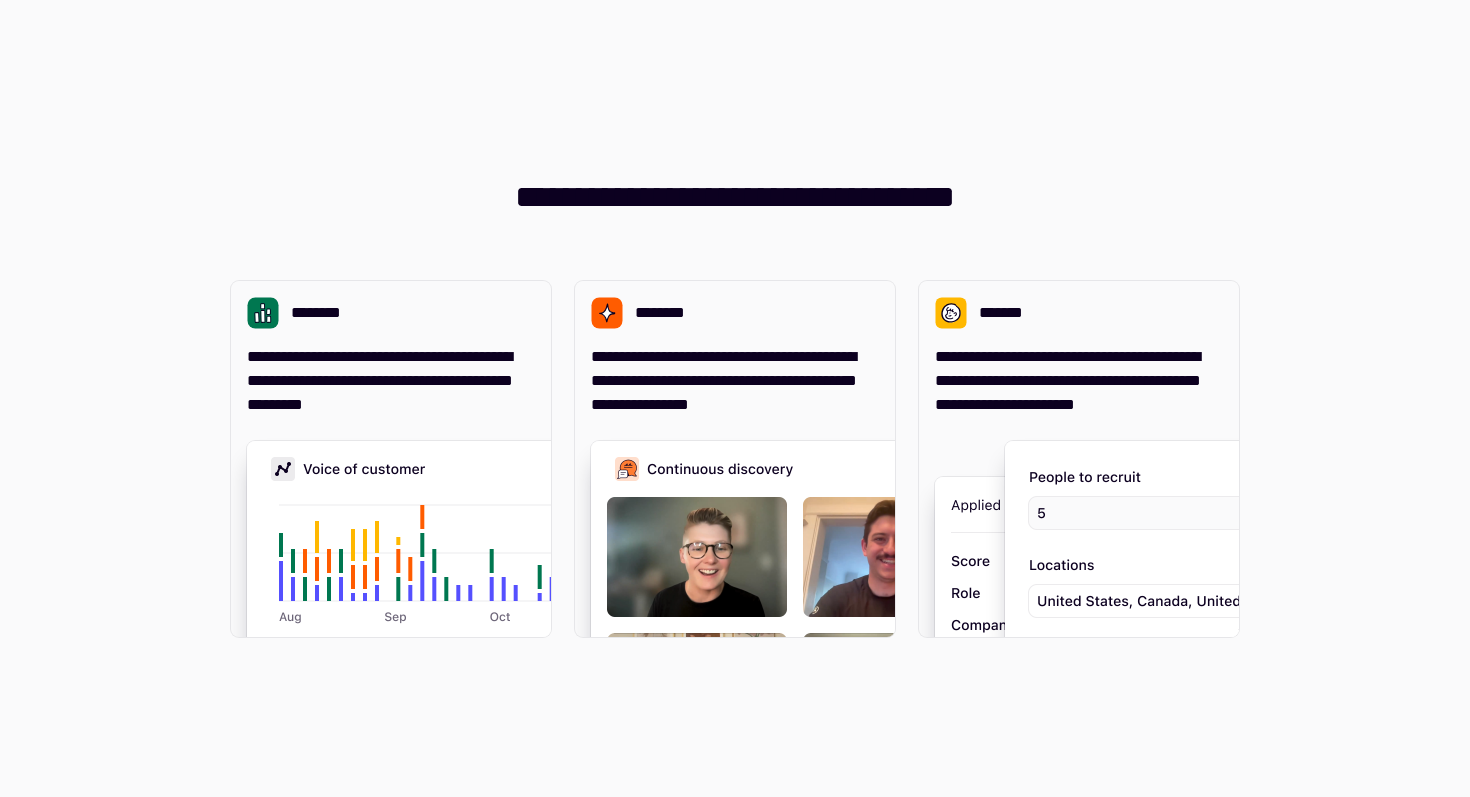 scroll, scrollTop: 0, scrollLeft: 0, axis: both 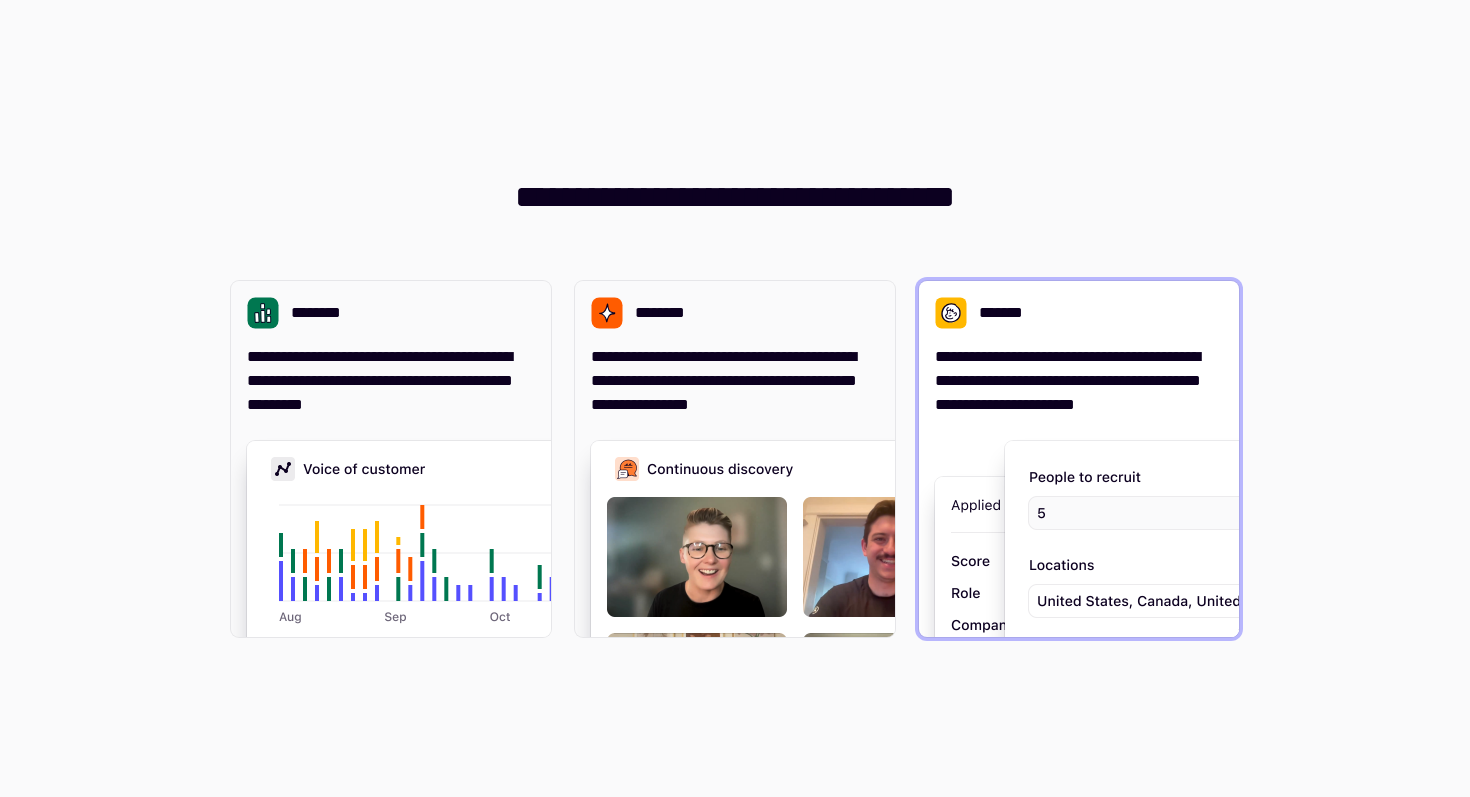 click on "**********" at bounding box center (1079, 381) 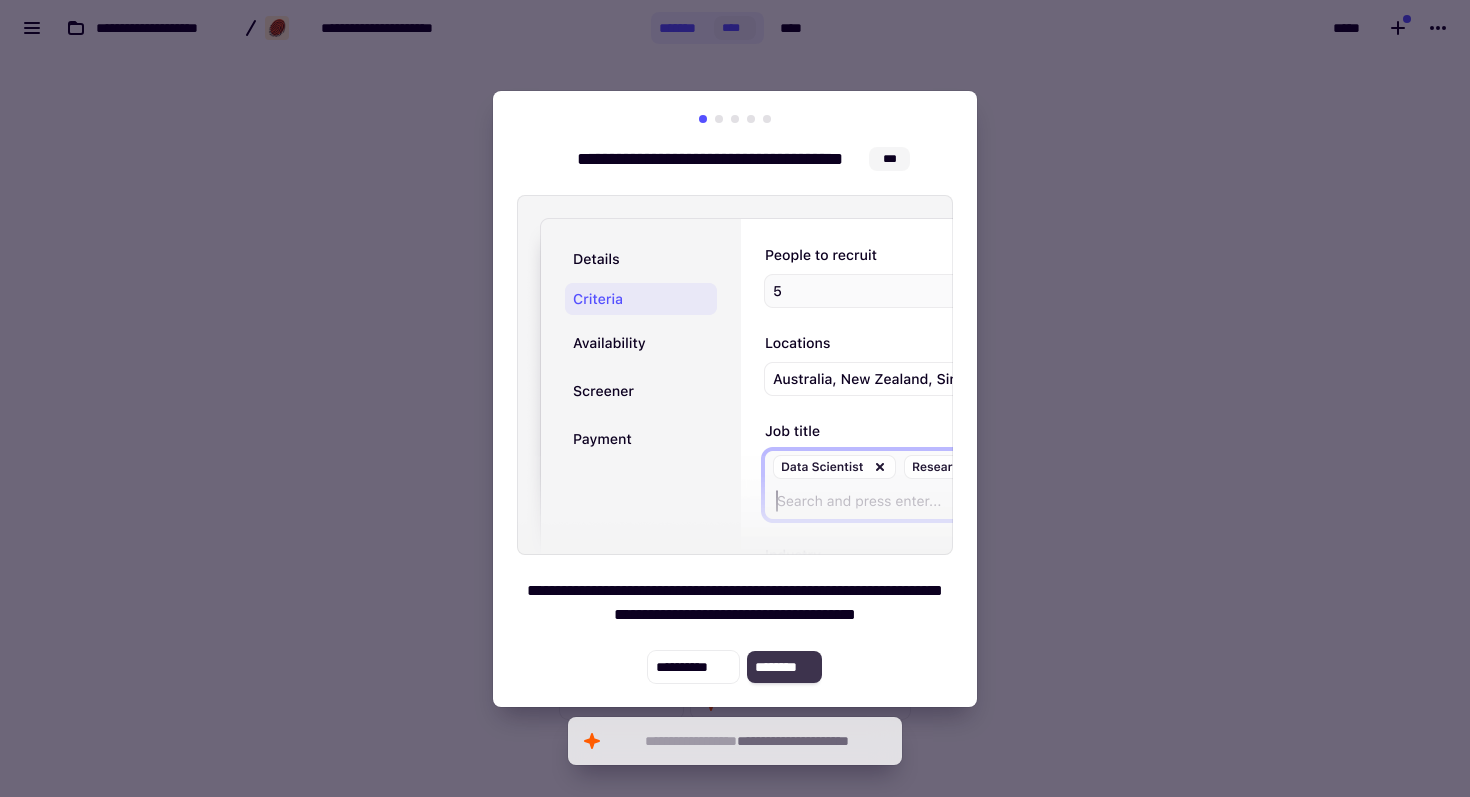 click on "********" 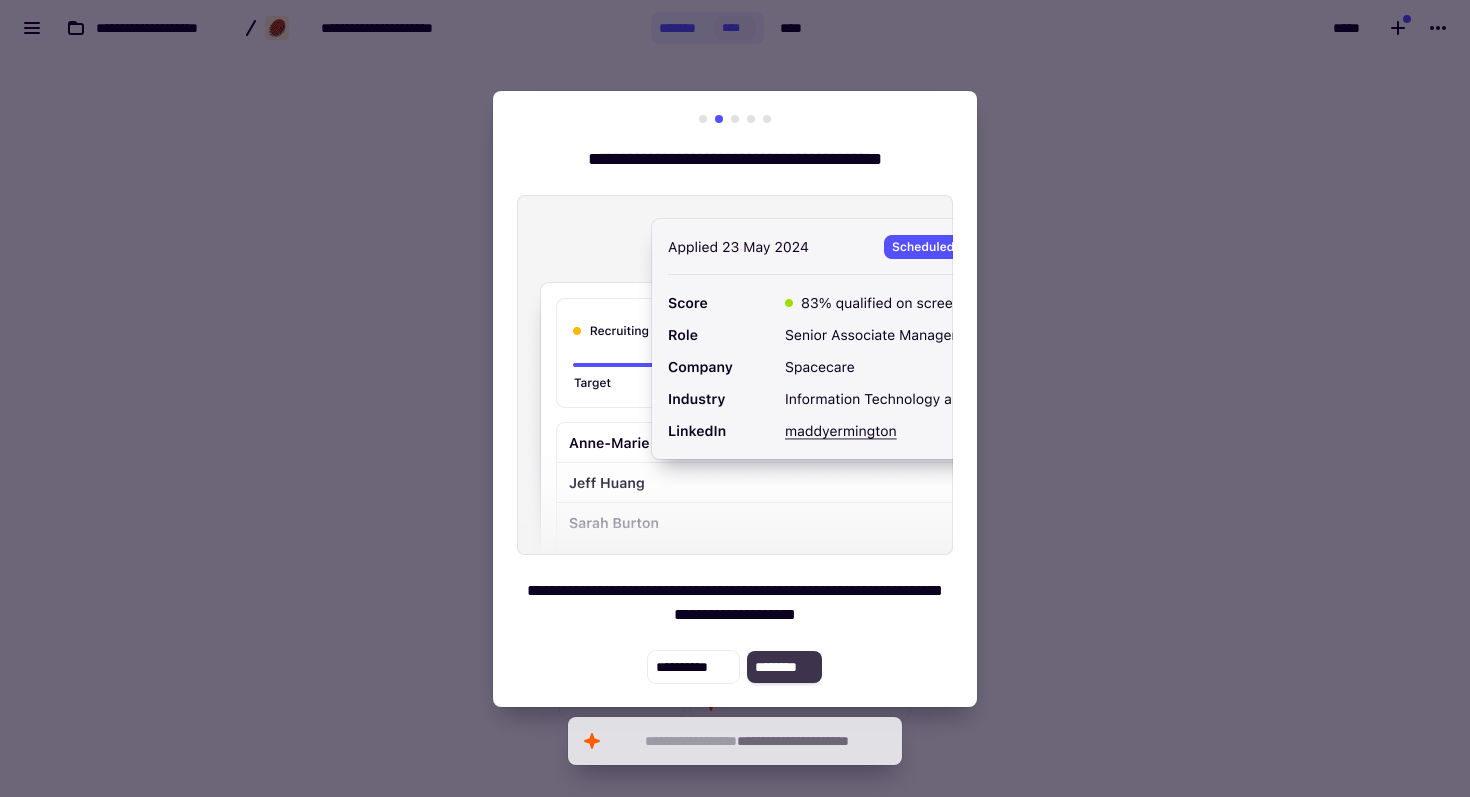 click on "********" 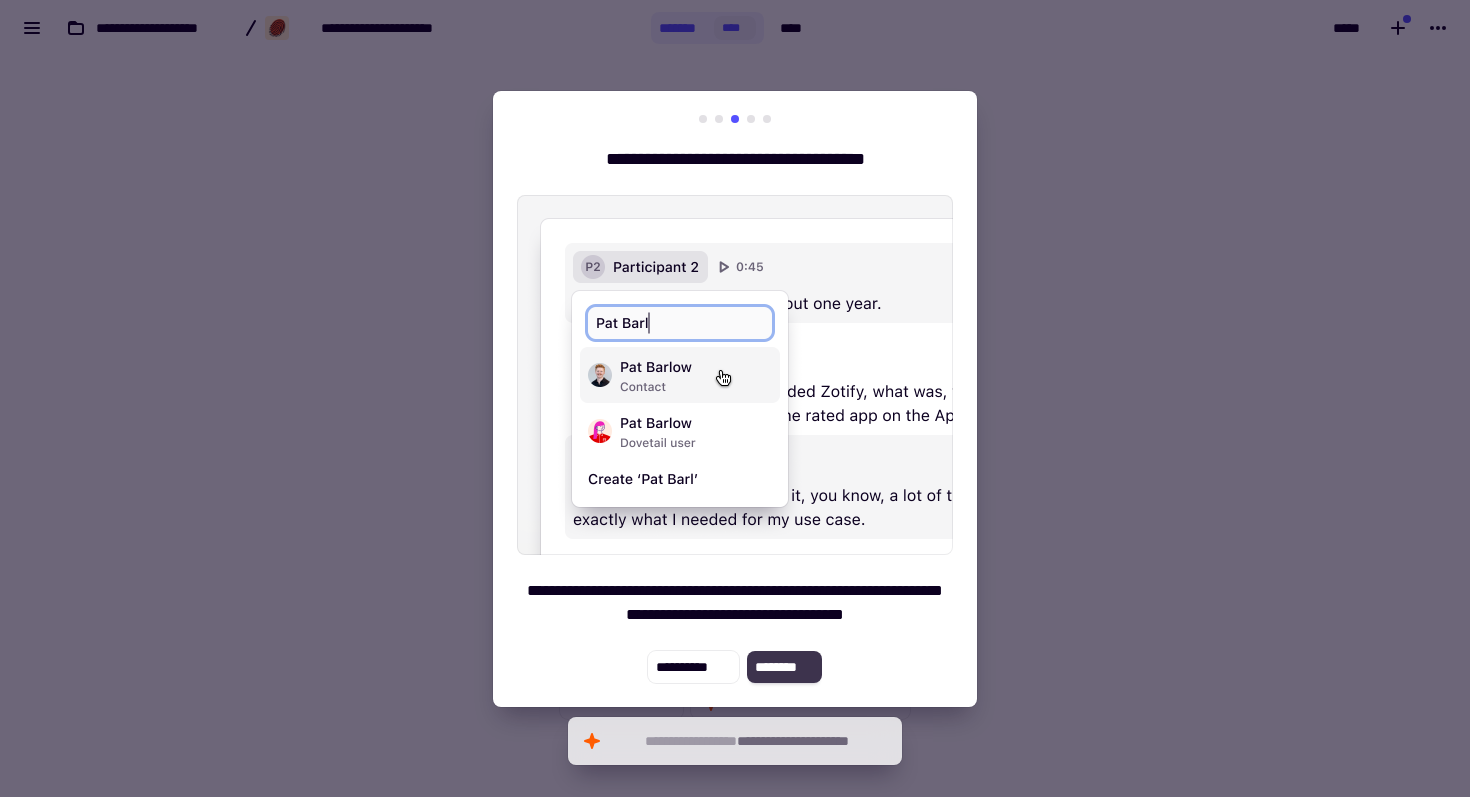 click on "********" 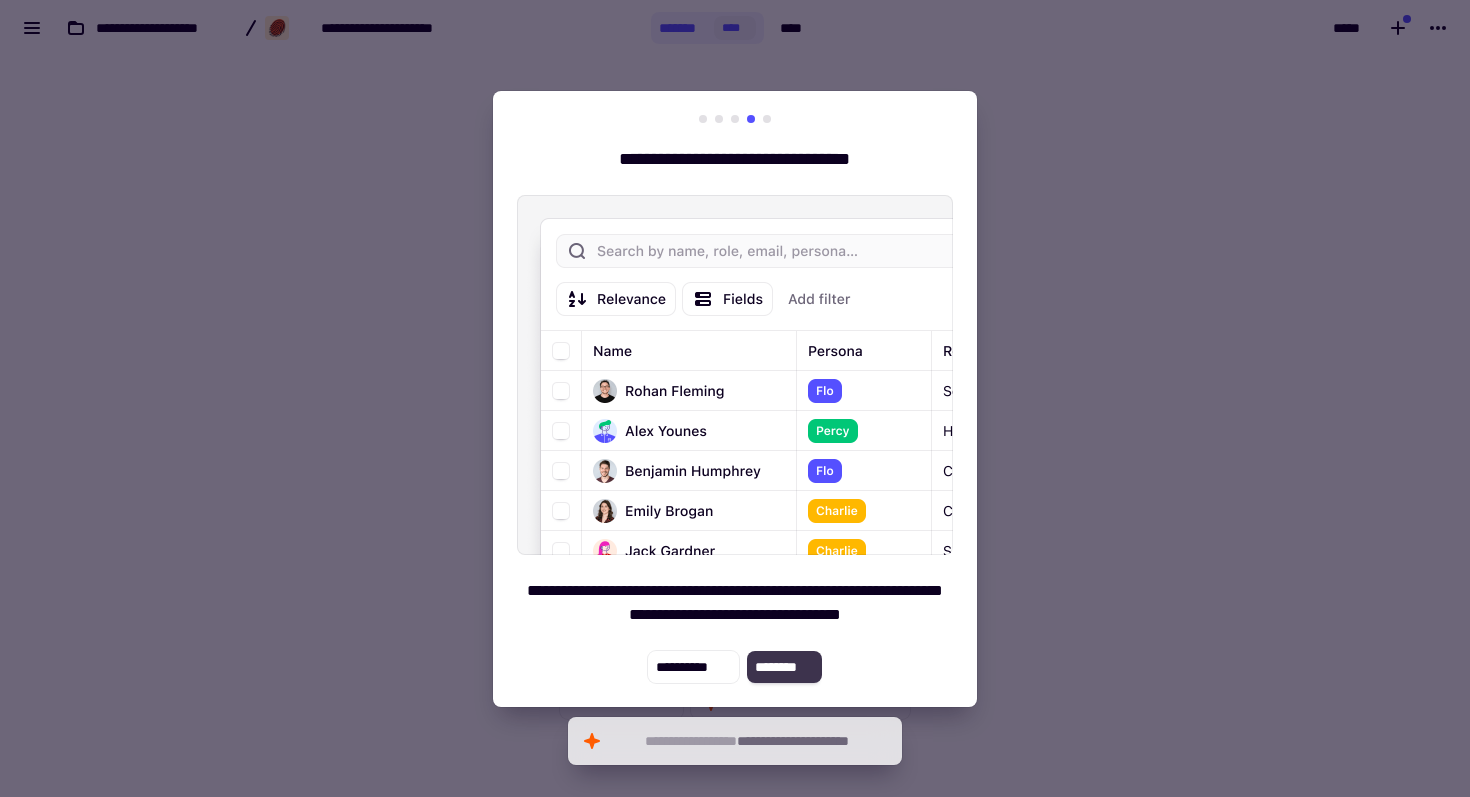 click on "********" 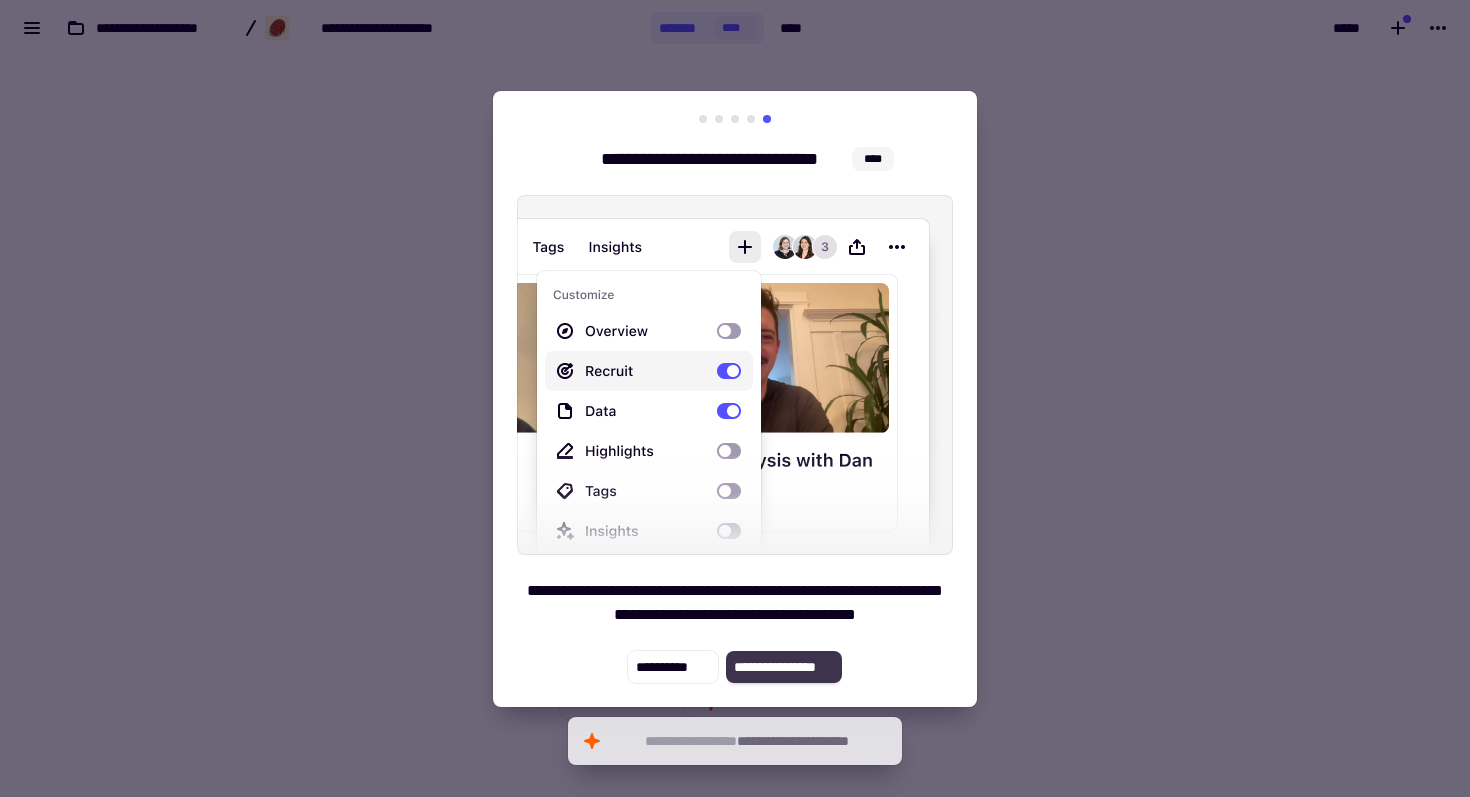click on "**********" 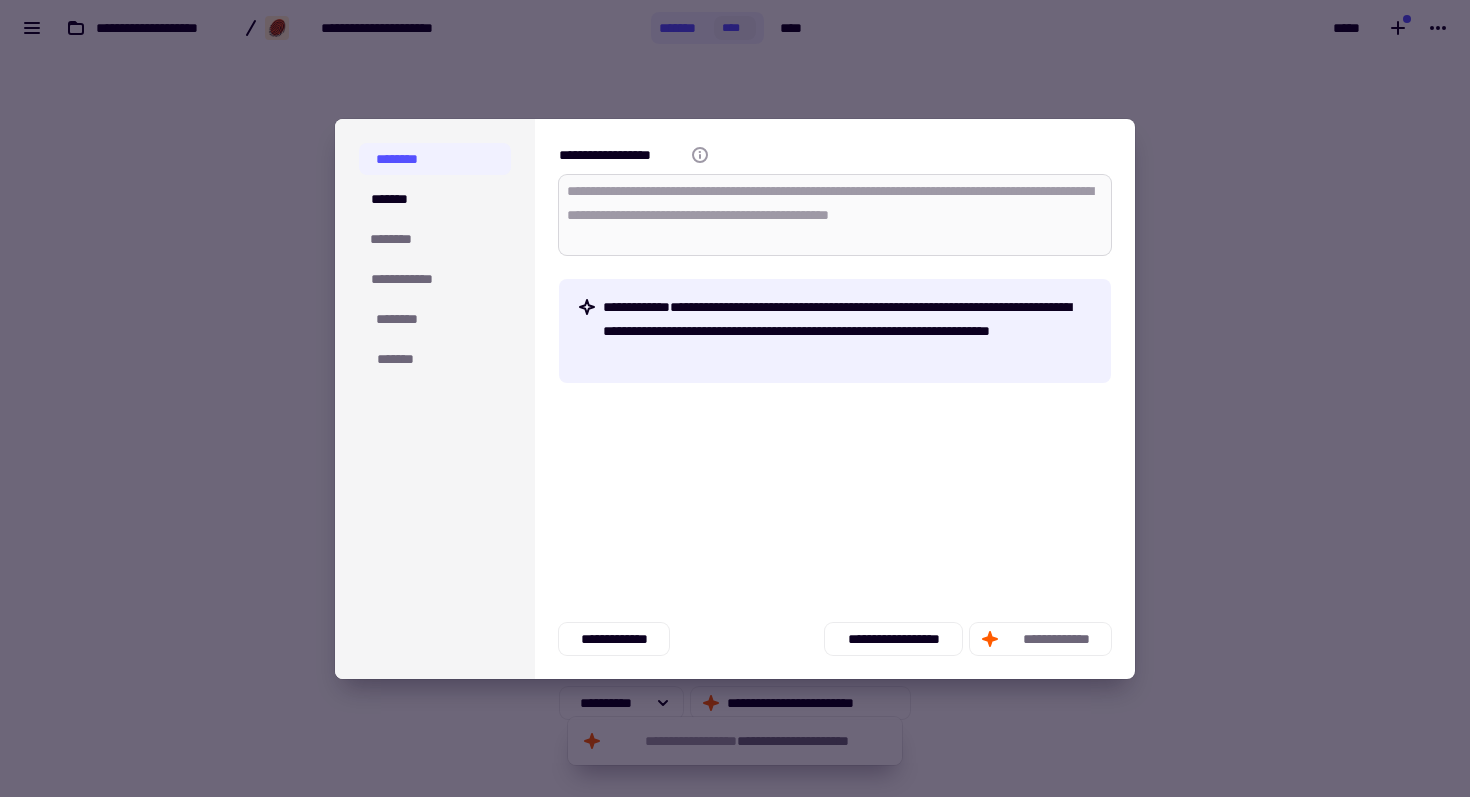 click on "**********" at bounding box center [835, 215] 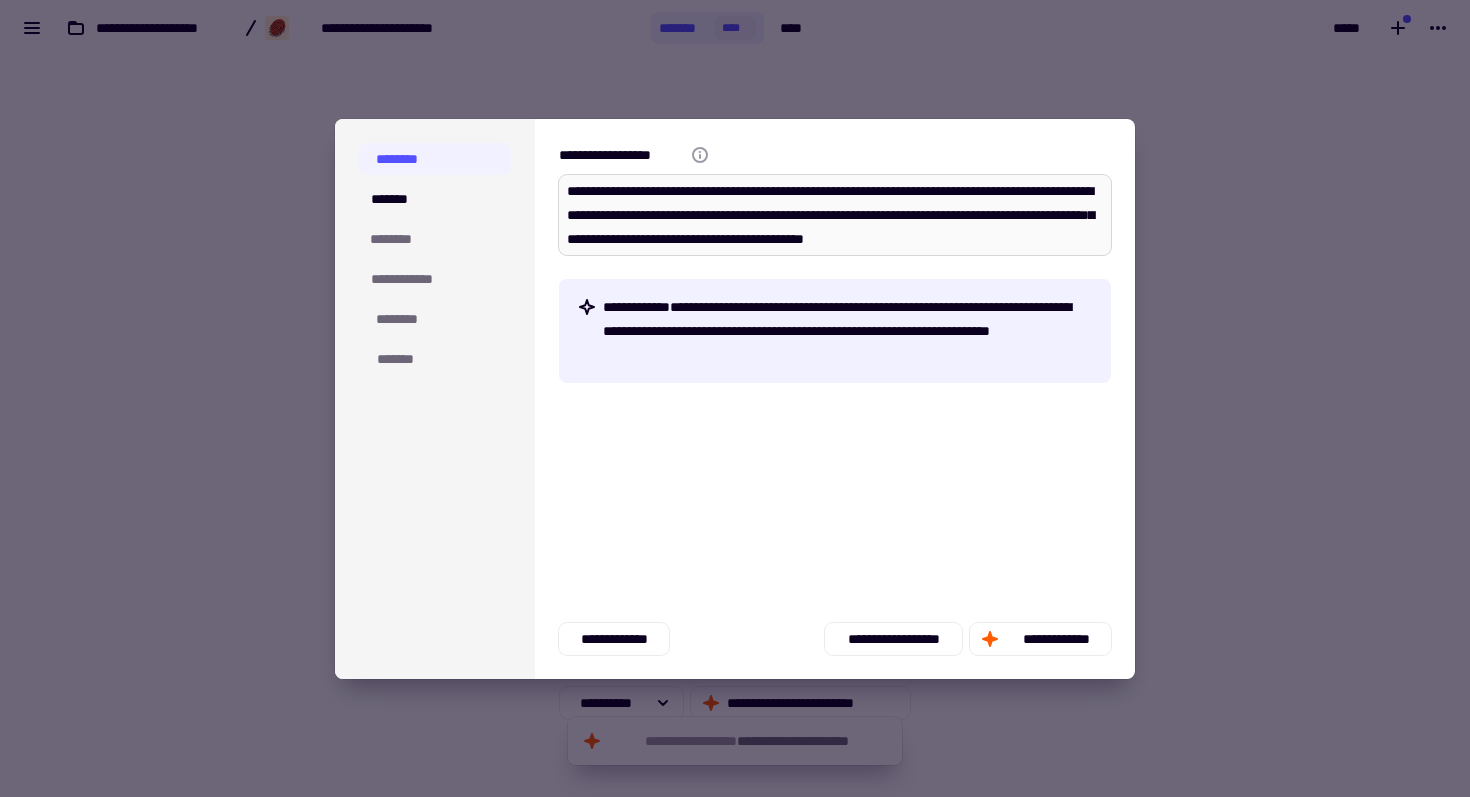 scroll, scrollTop: 0, scrollLeft: 0, axis: both 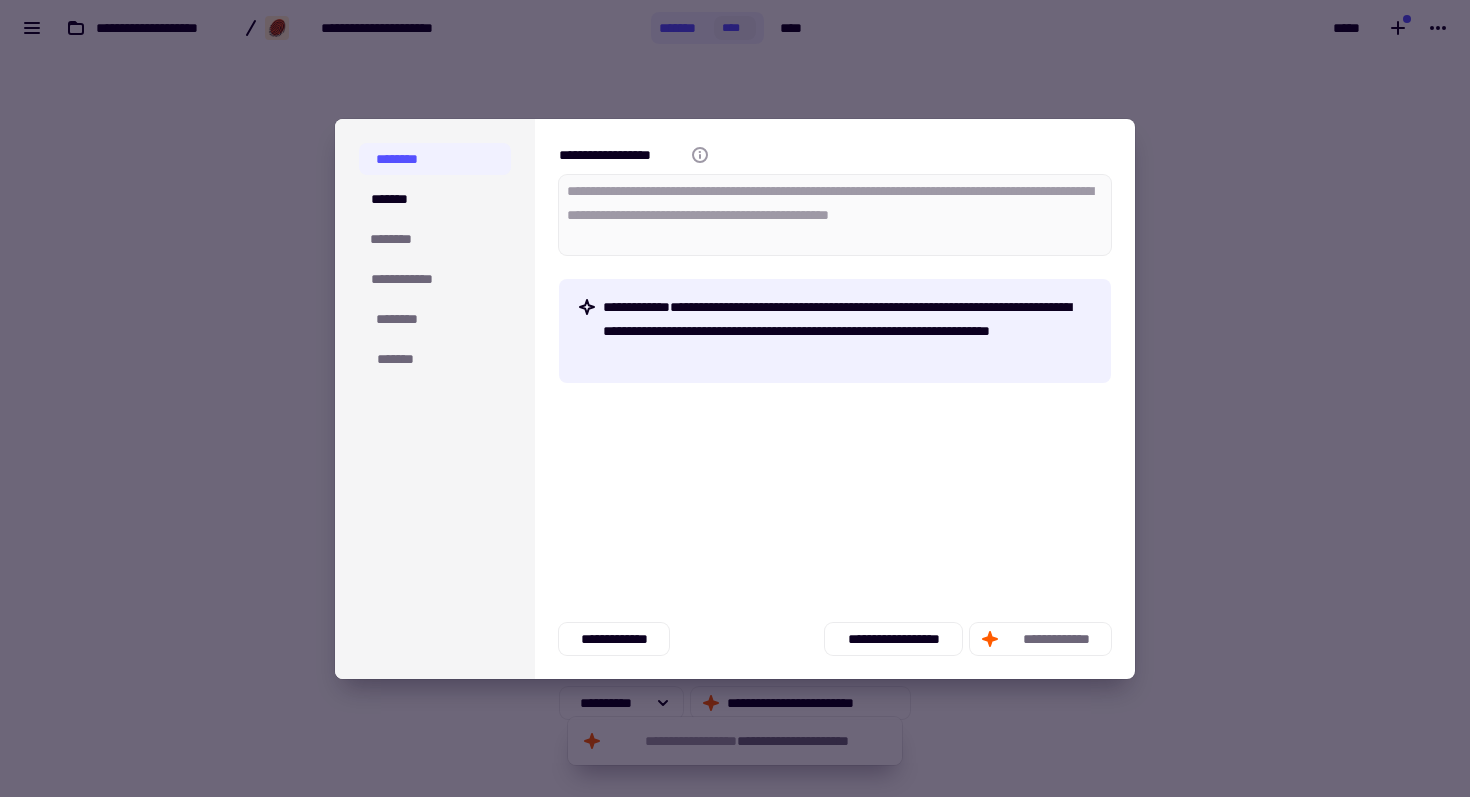 click at bounding box center (735, 398) 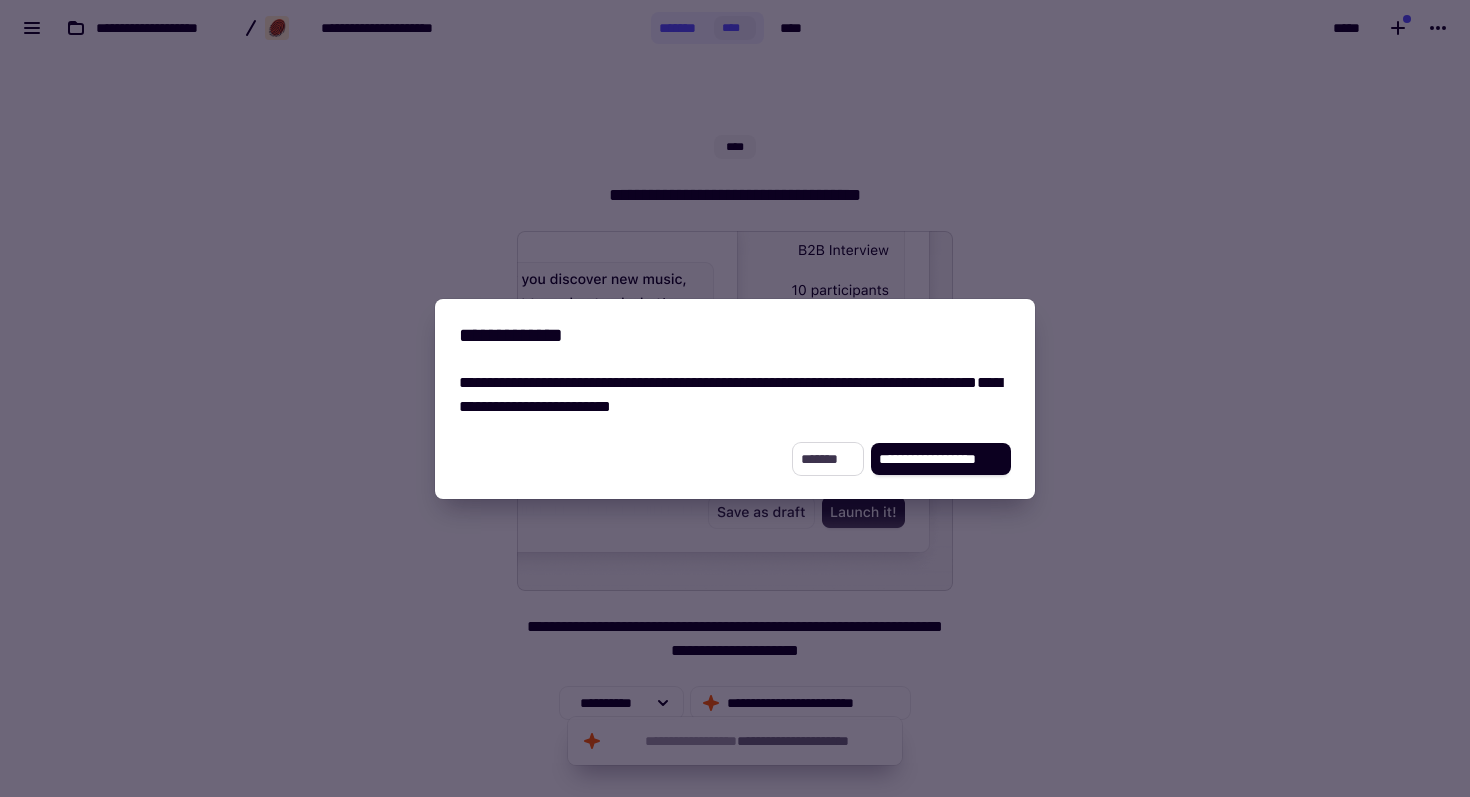 click on "*******" at bounding box center [828, 459] 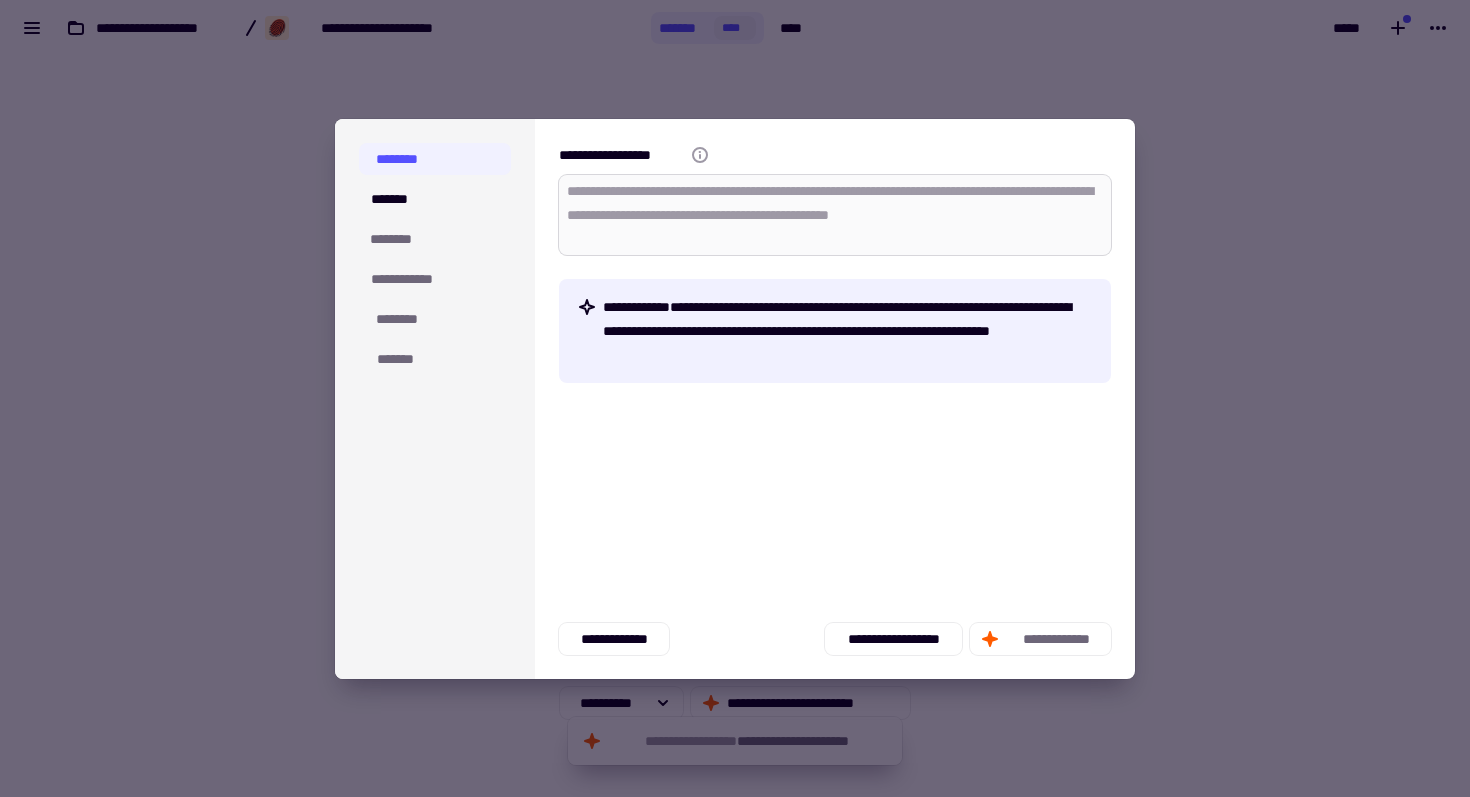 click on "**********" at bounding box center (835, 215) 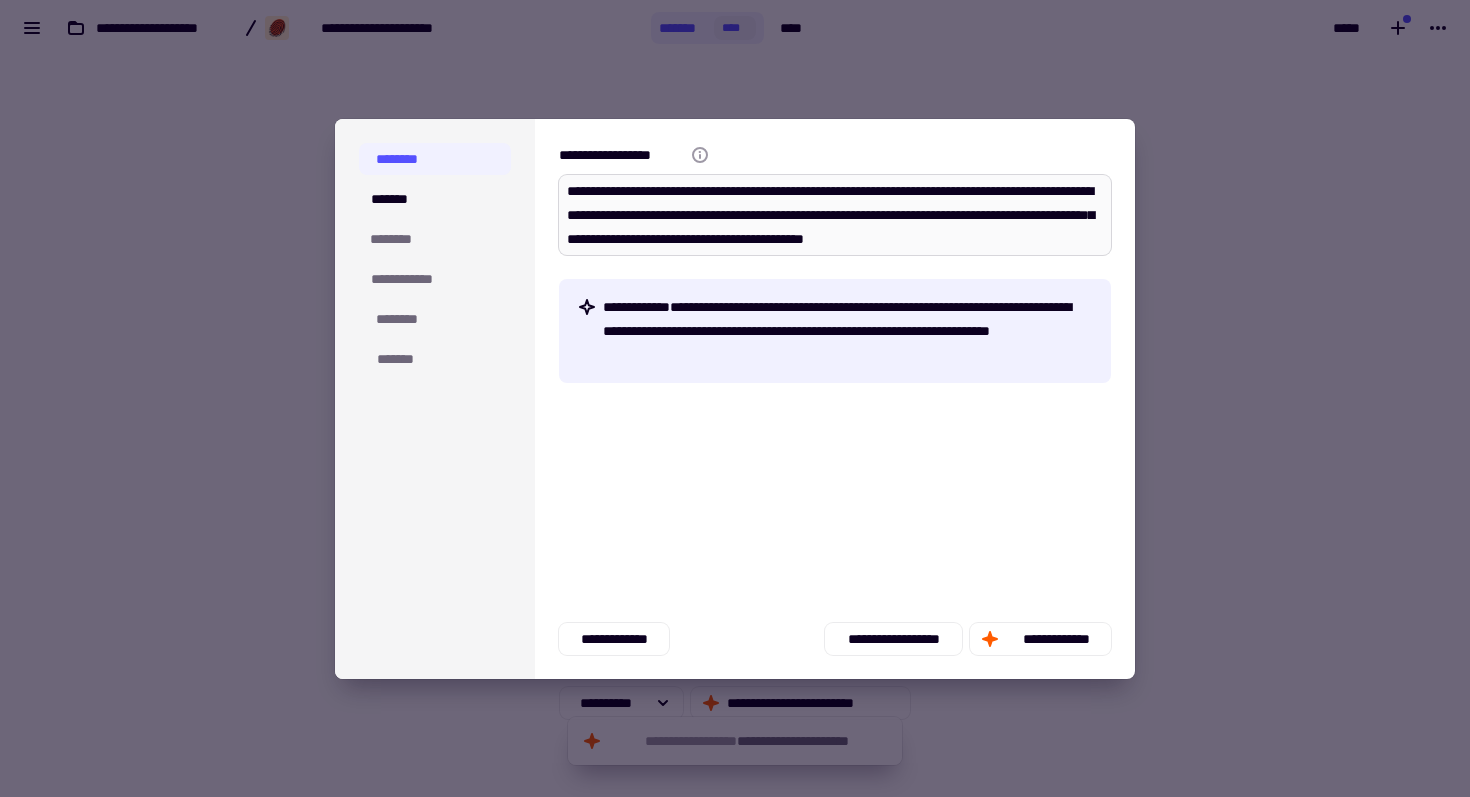scroll, scrollTop: 0, scrollLeft: 0, axis: both 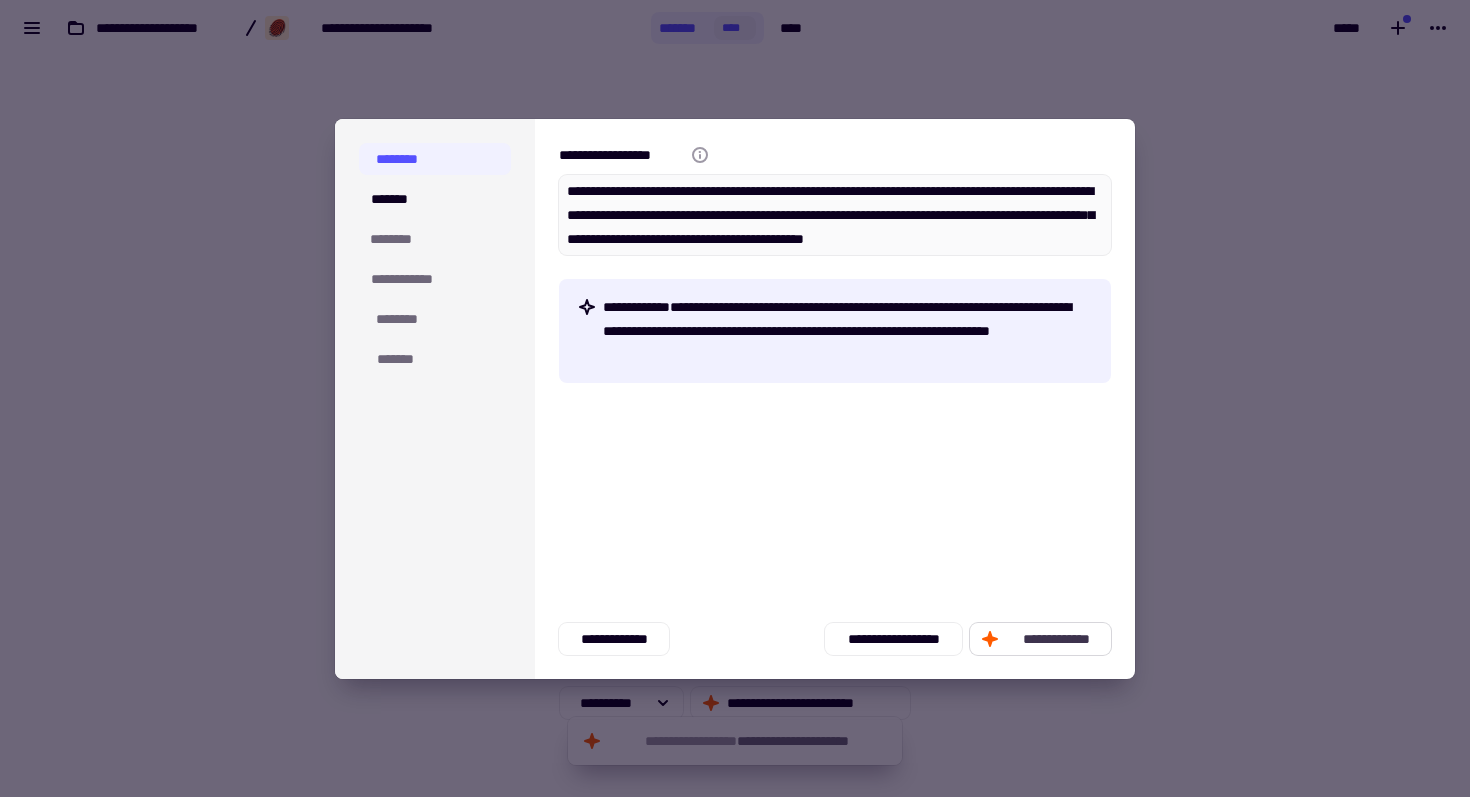 type on "**********" 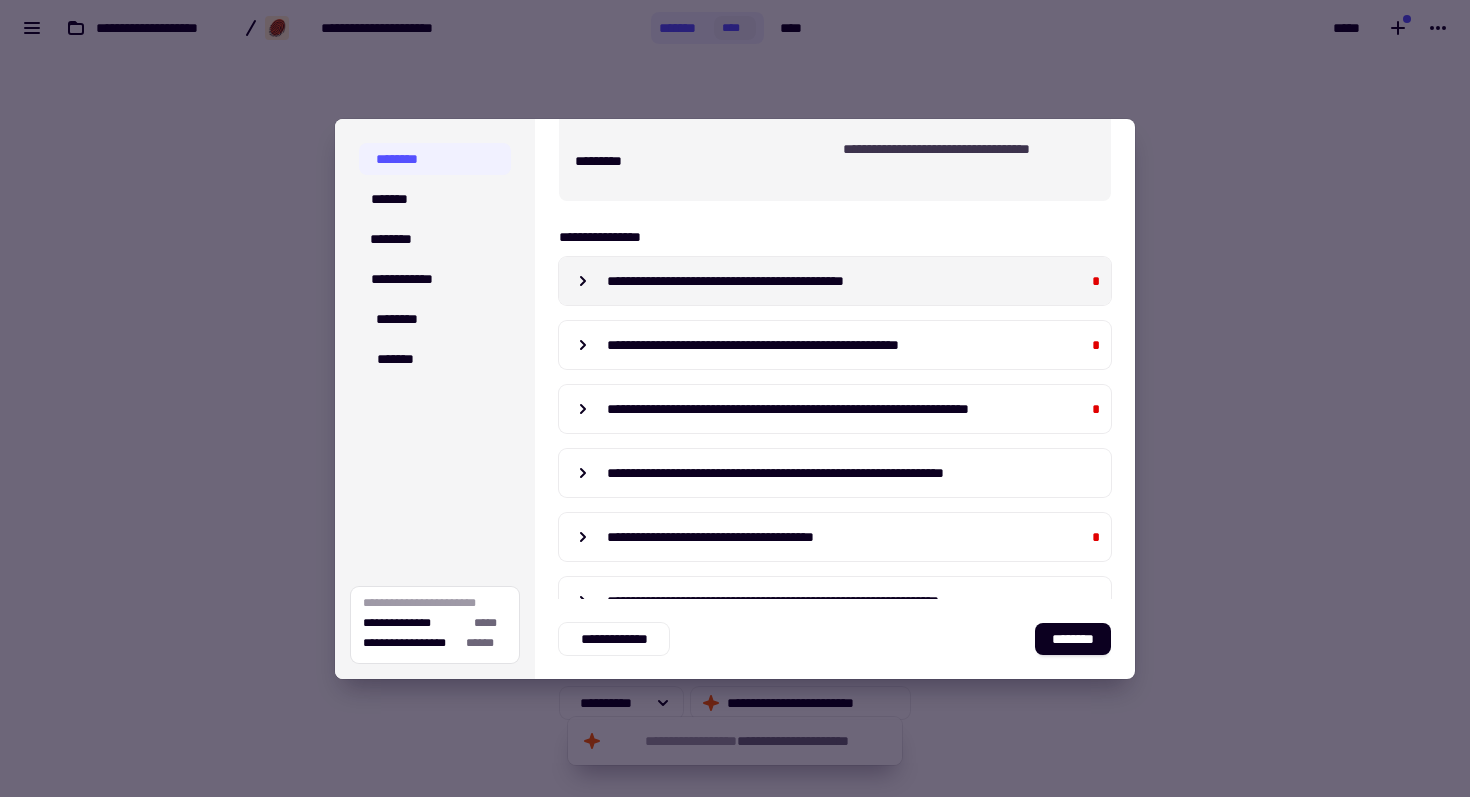 scroll, scrollTop: 382, scrollLeft: 0, axis: vertical 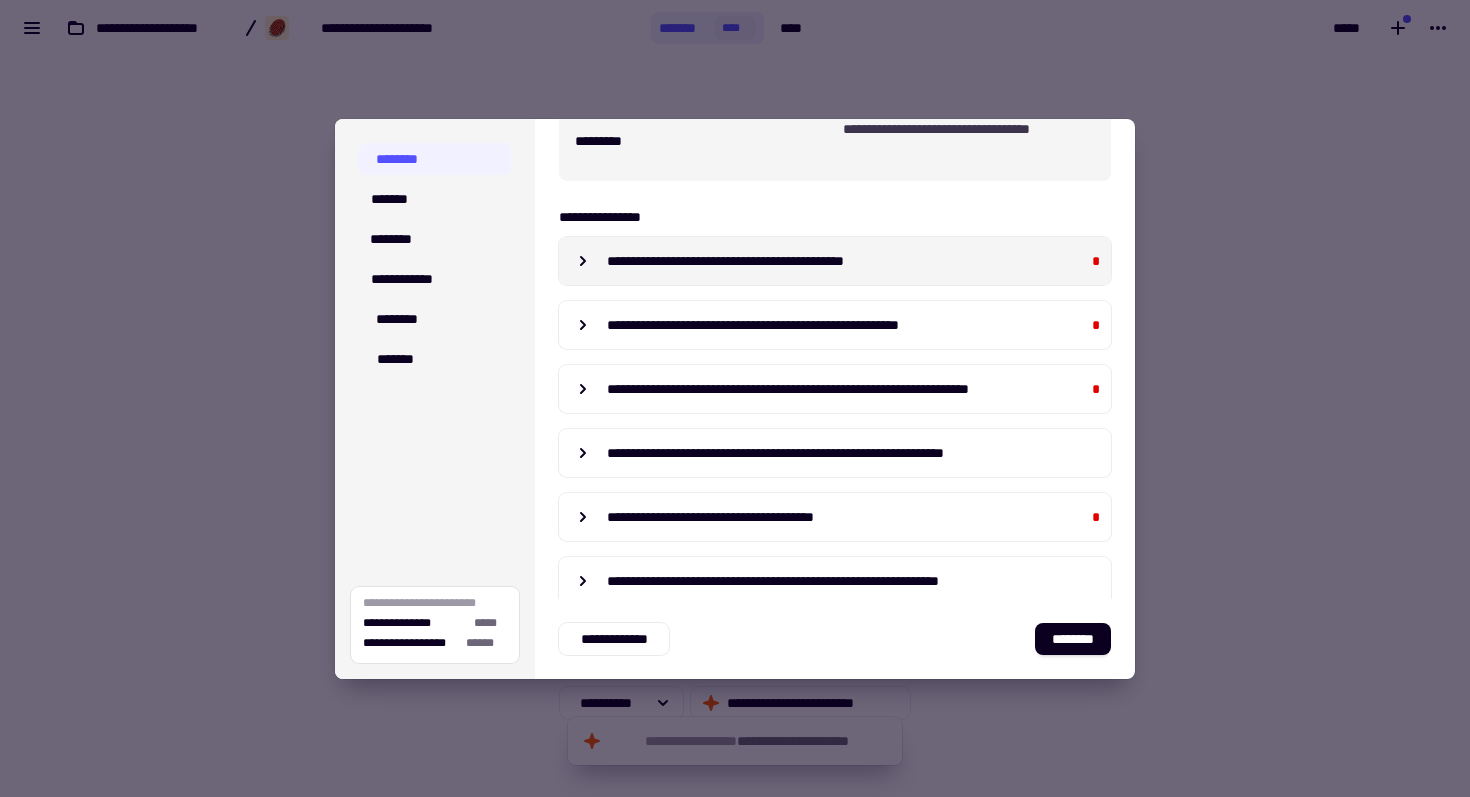 click on "[NUMBER] [STREET] [STREET] [STREET]" at bounding box center [764, 261] 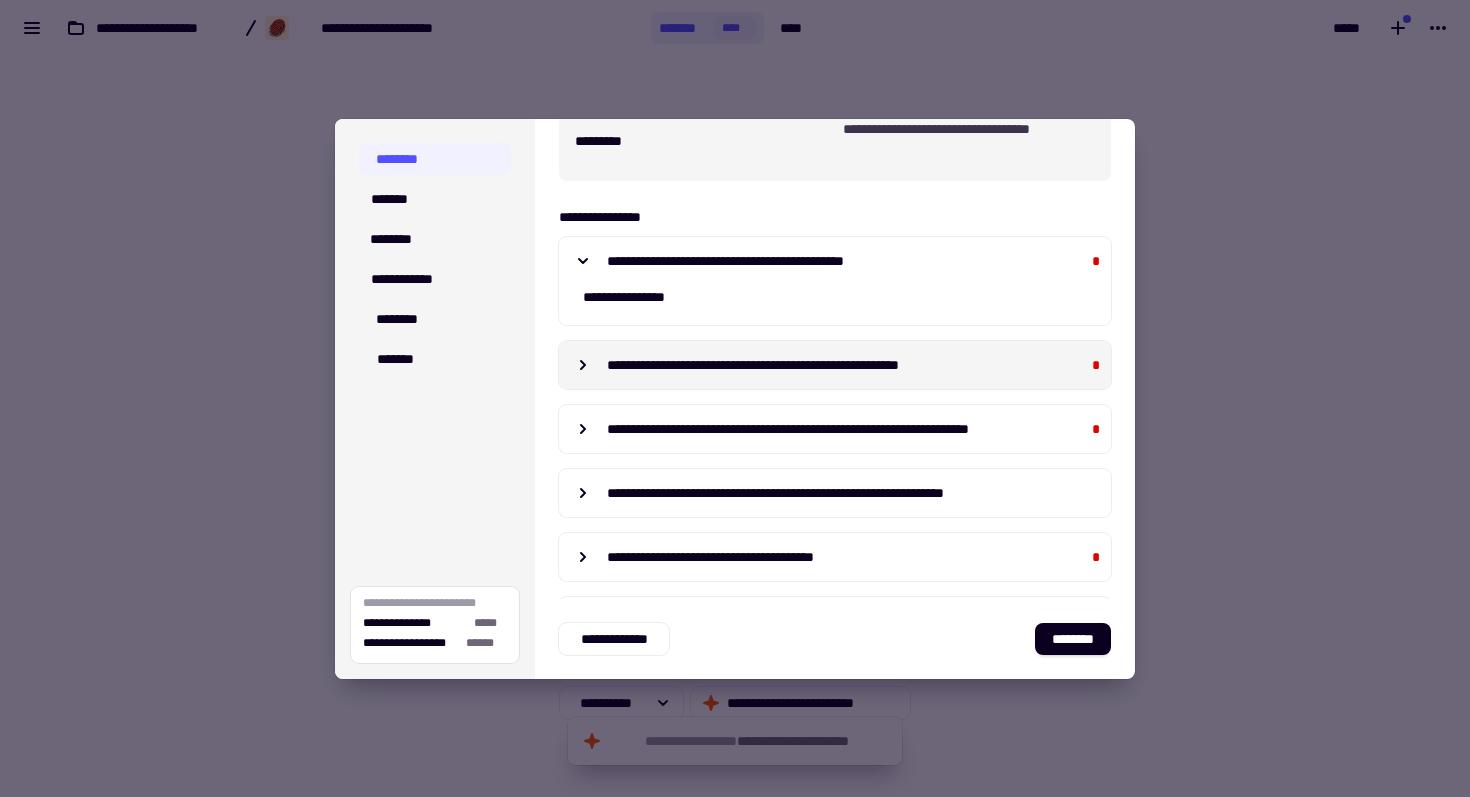 click on "[NUMBER] [STREET] [STREET] [STREET]" at bounding box center [814, 365] 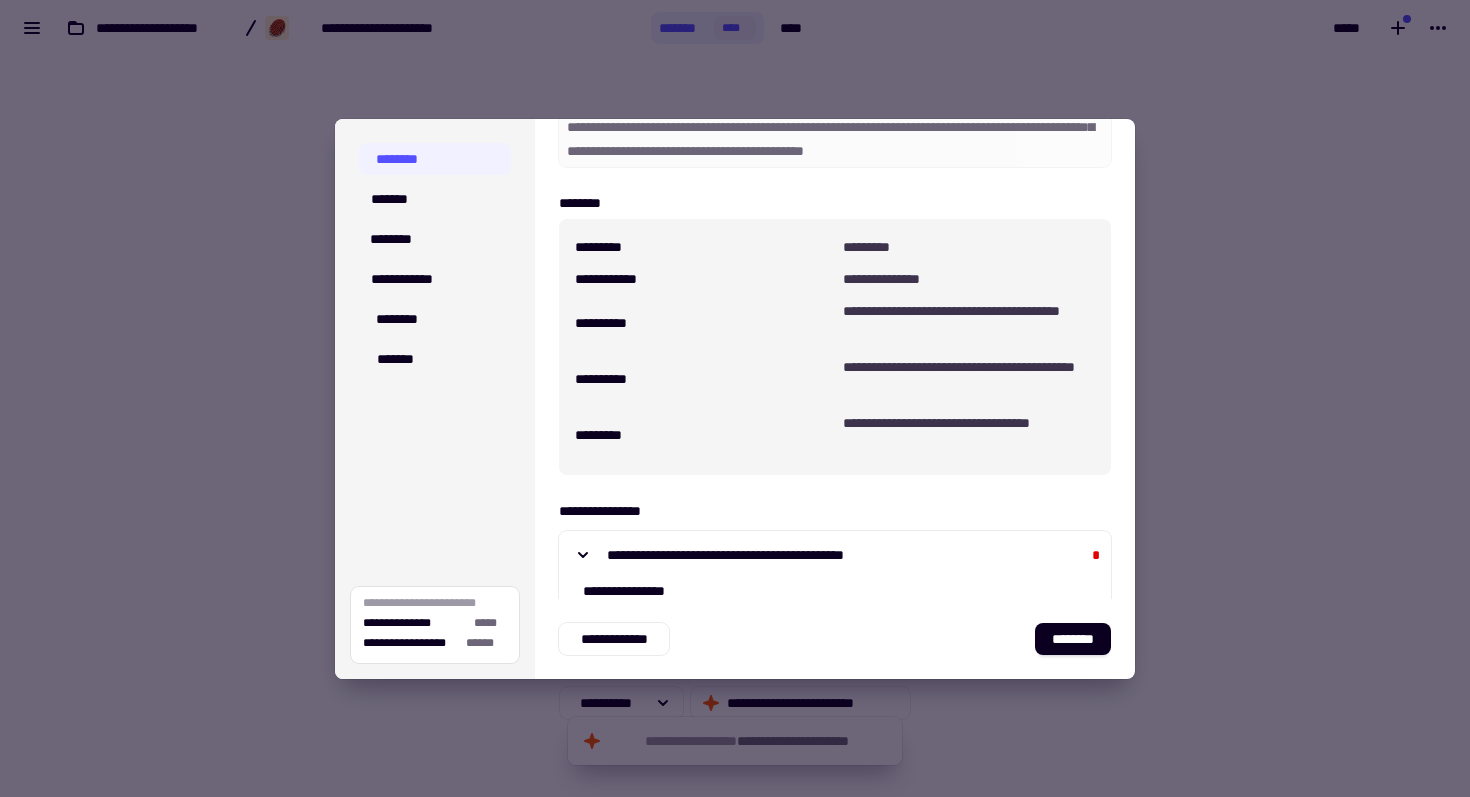 scroll, scrollTop: 116, scrollLeft: 0, axis: vertical 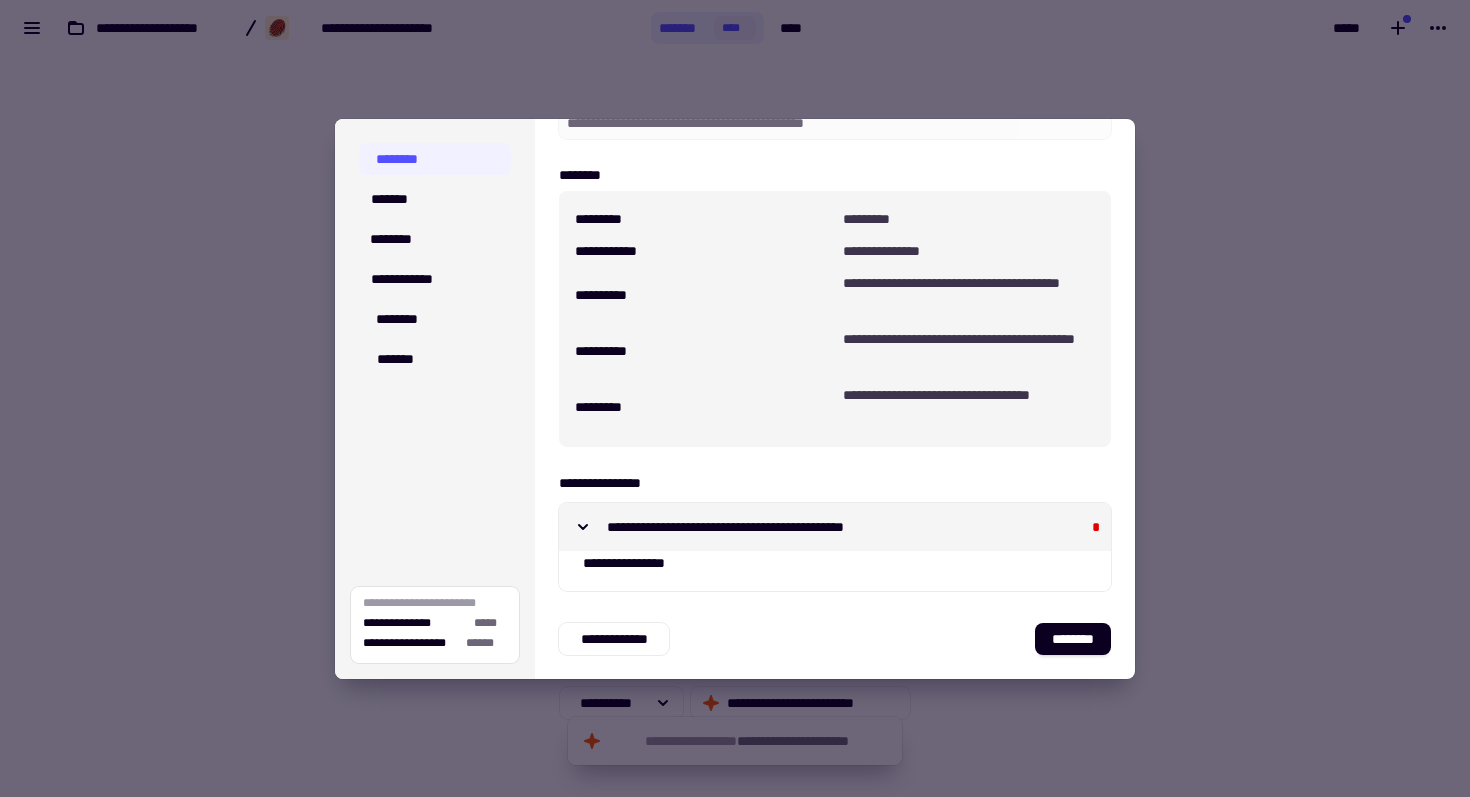 click 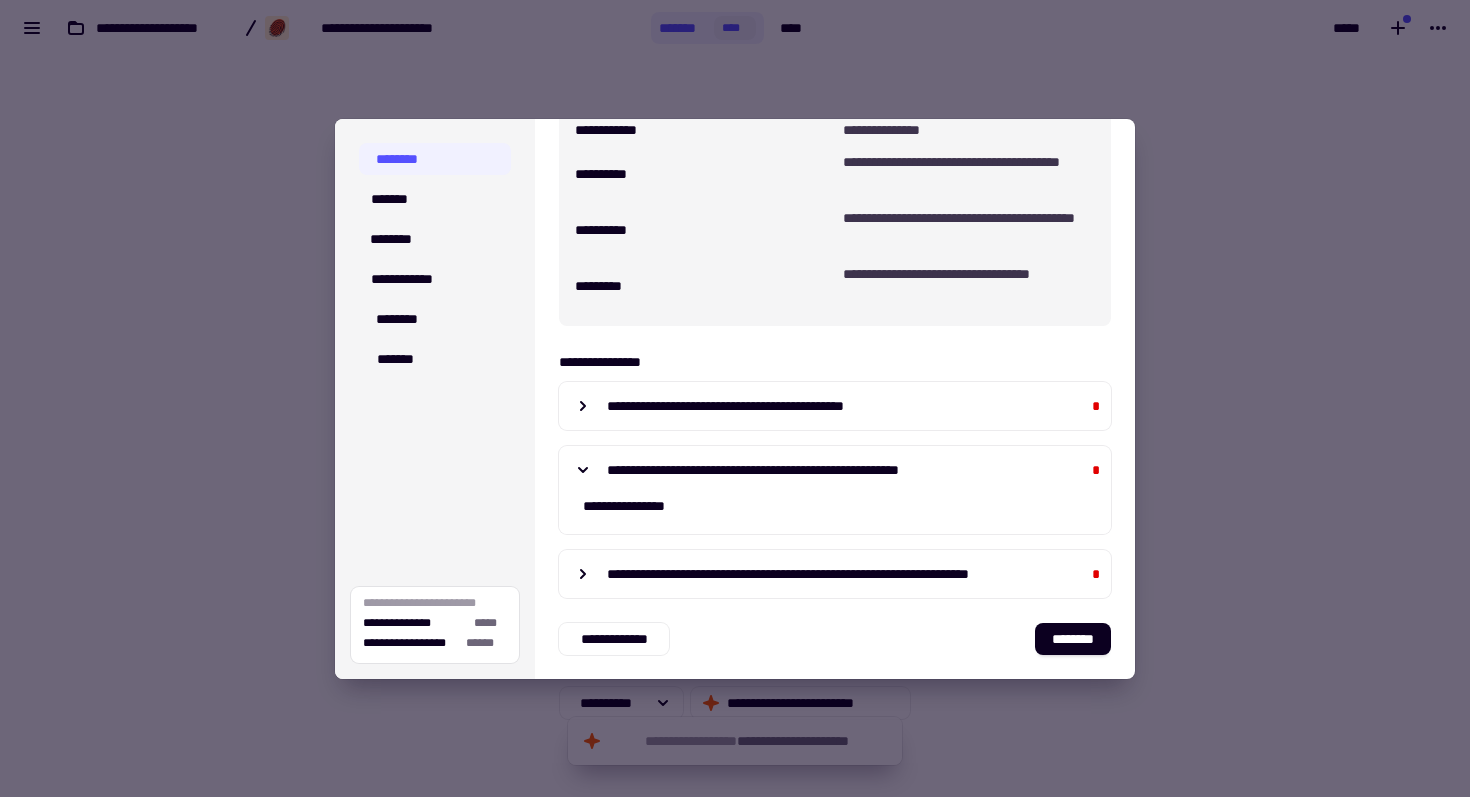 scroll, scrollTop: 280, scrollLeft: 0, axis: vertical 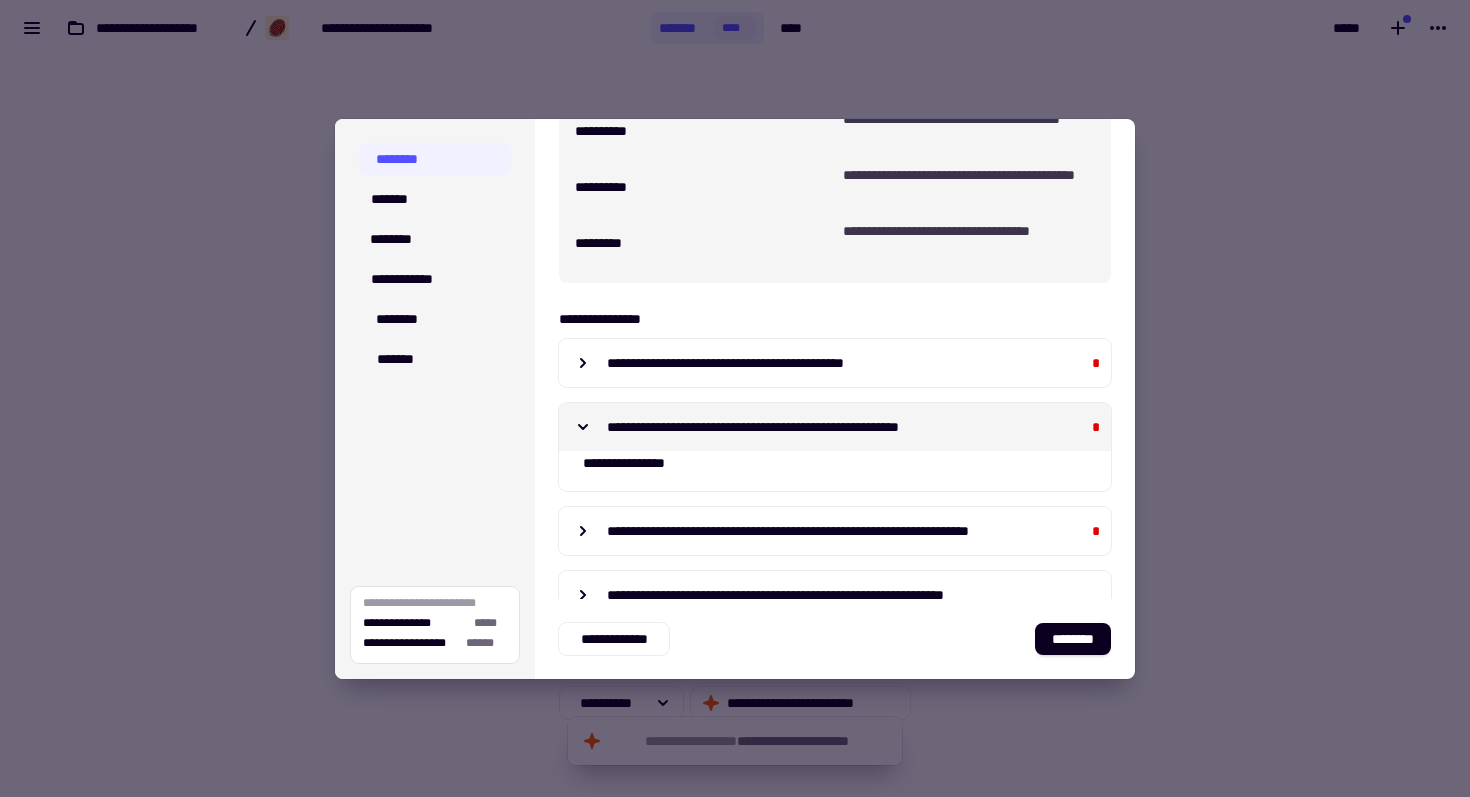 click on "[NUMBER] [STREET] [STREET] [STREET] [STREET] [CITY]" at bounding box center (835, 427) 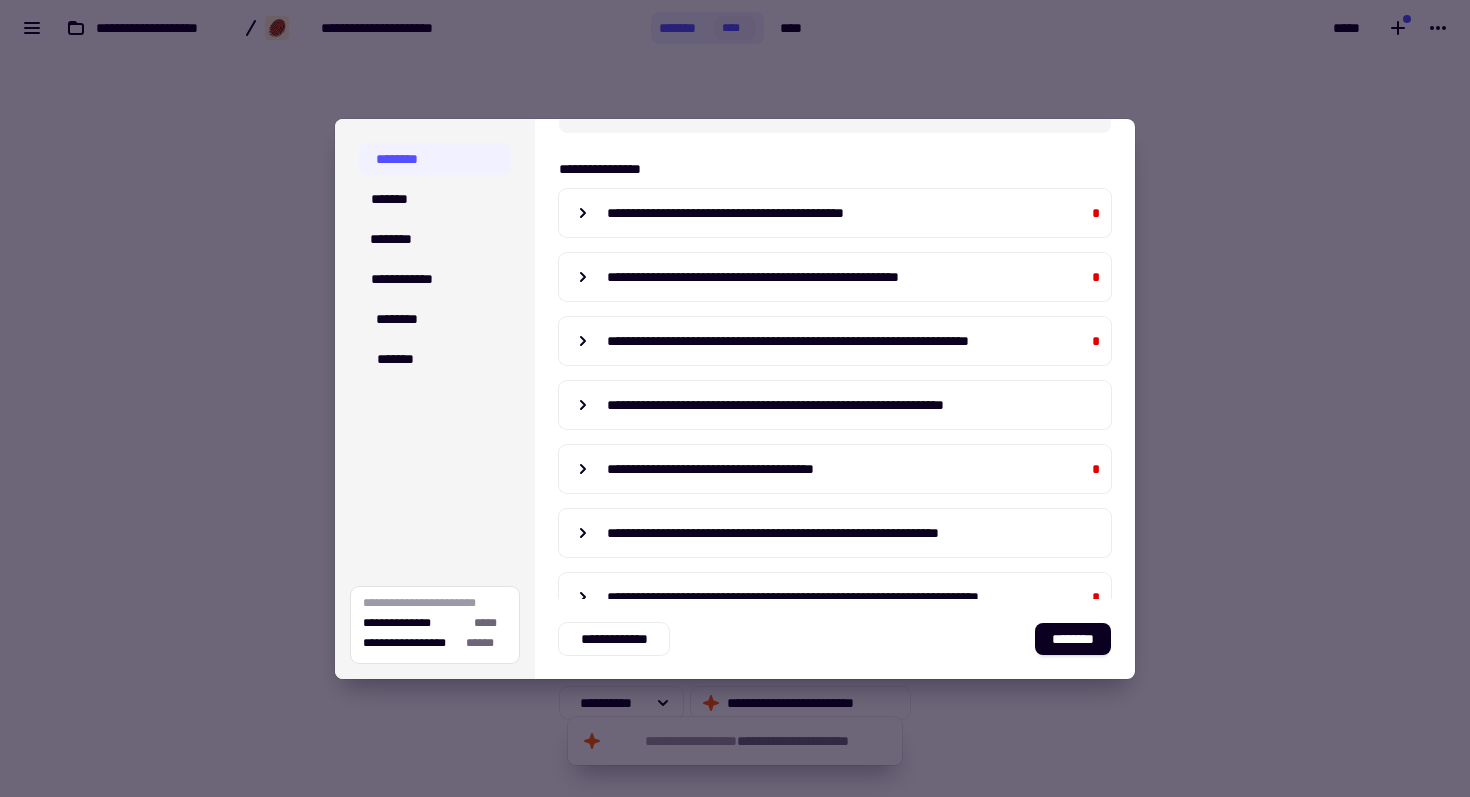 scroll, scrollTop: 435, scrollLeft: 0, axis: vertical 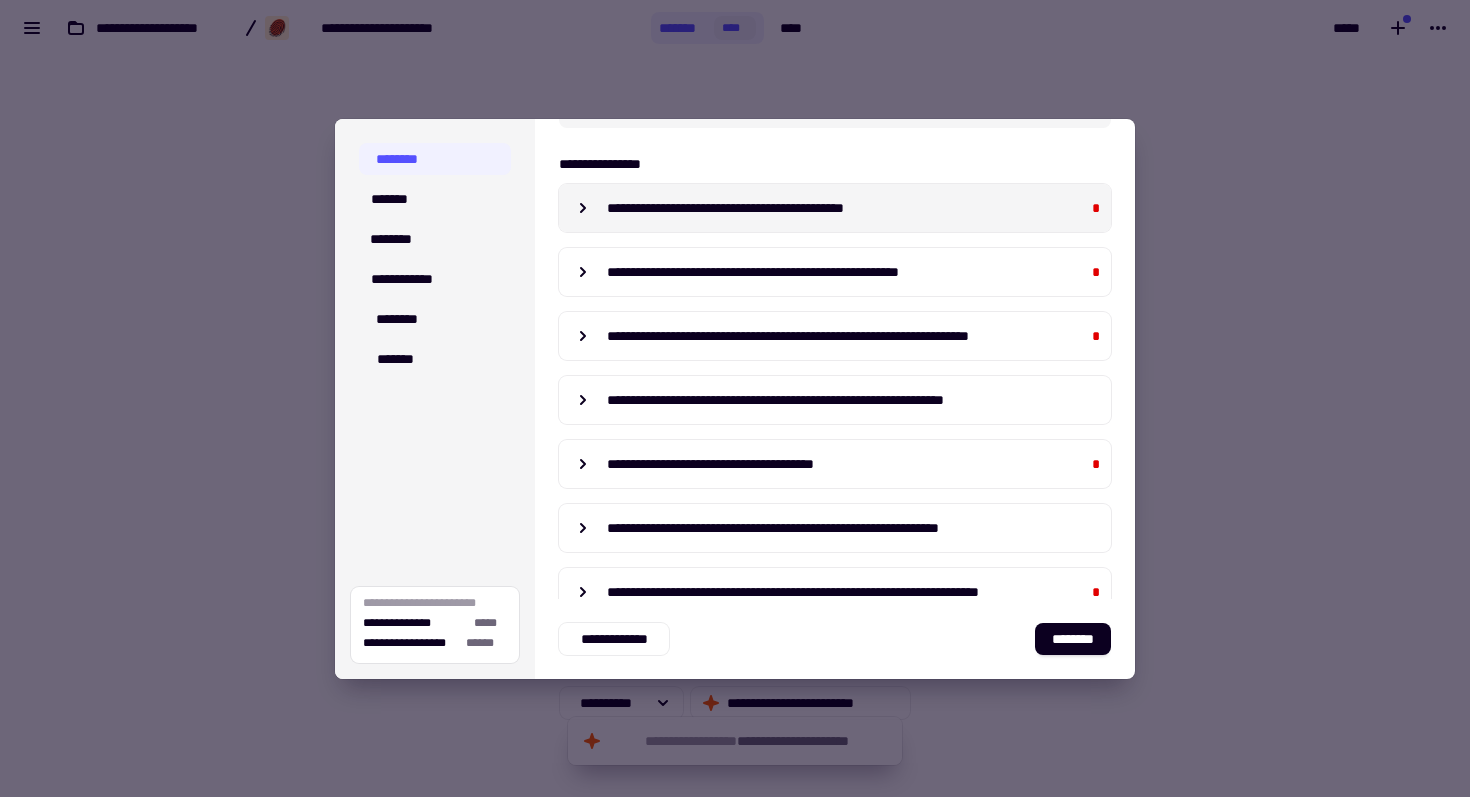 click on "[NUMBER] [STREET] [STREET] [STREET] [CITY]" at bounding box center [835, 208] 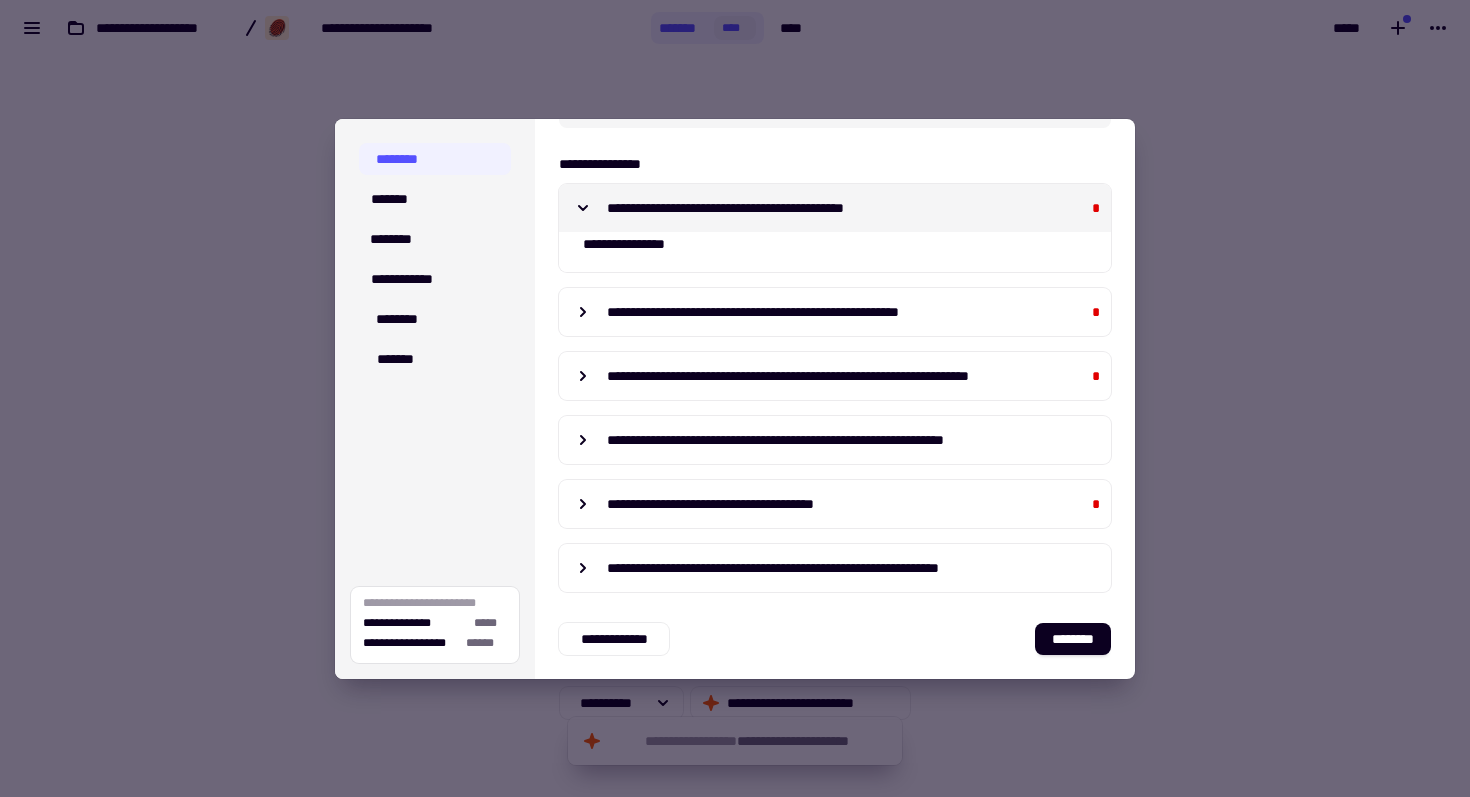 click on "[NUMBER] [STREET] [STREET] [STREET] [CITY]" at bounding box center [835, 208] 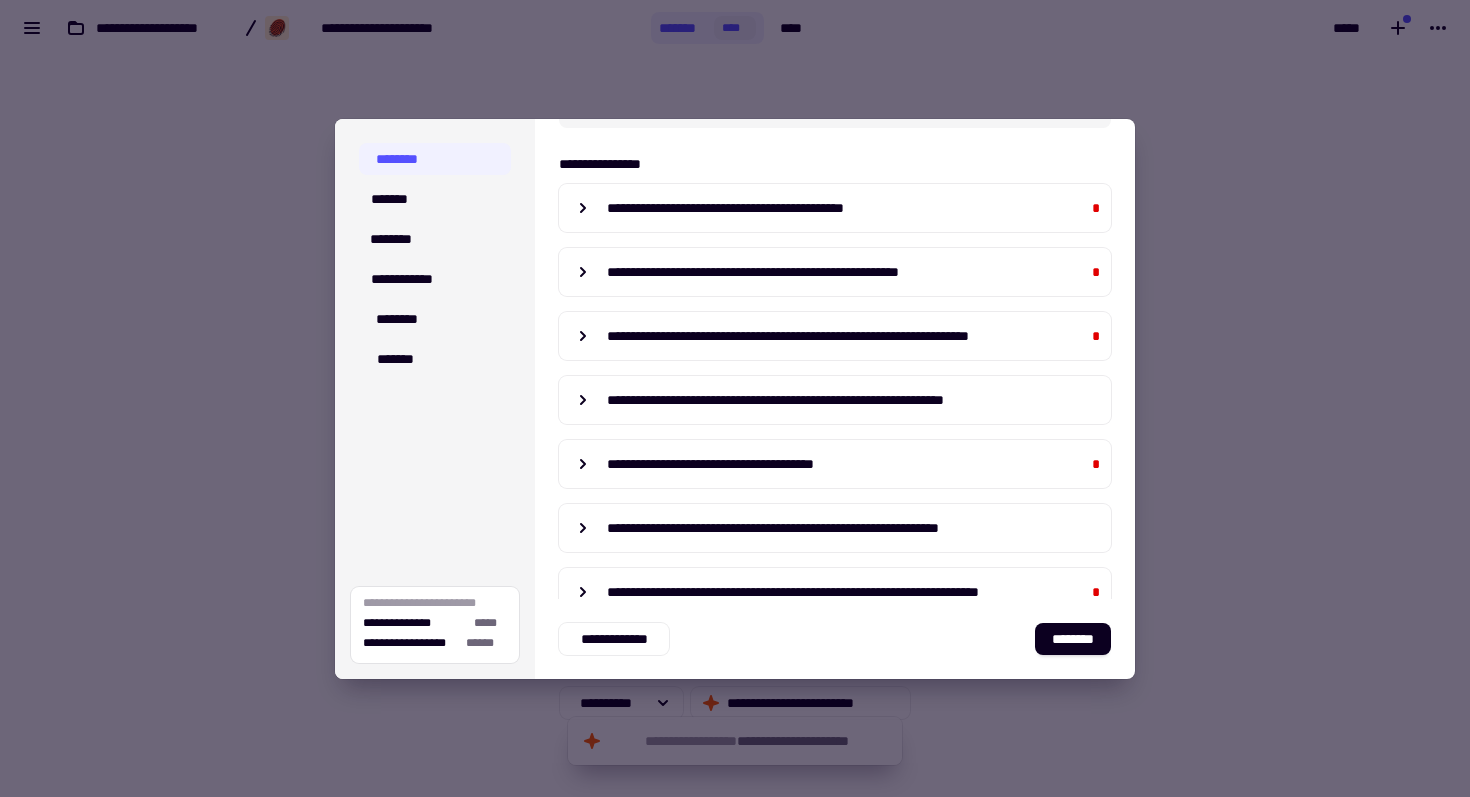 click on "[NUMBER] [STREET] [STREET] [STREET] [CITY]" at bounding box center [835, 208] 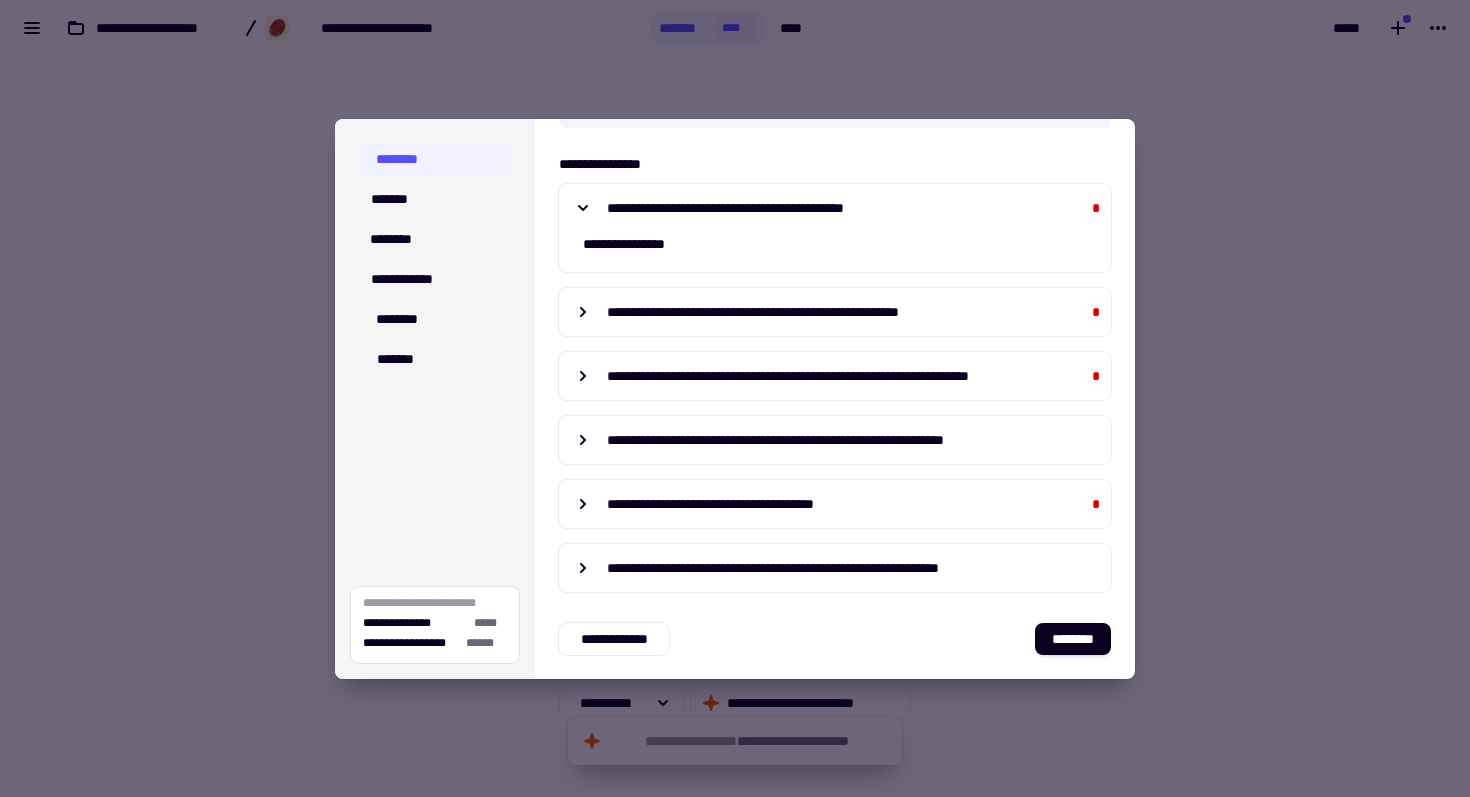 click on "[NUMBER] [STREET] [STREET] [STREET] [CITY]" at bounding box center [835, 208] 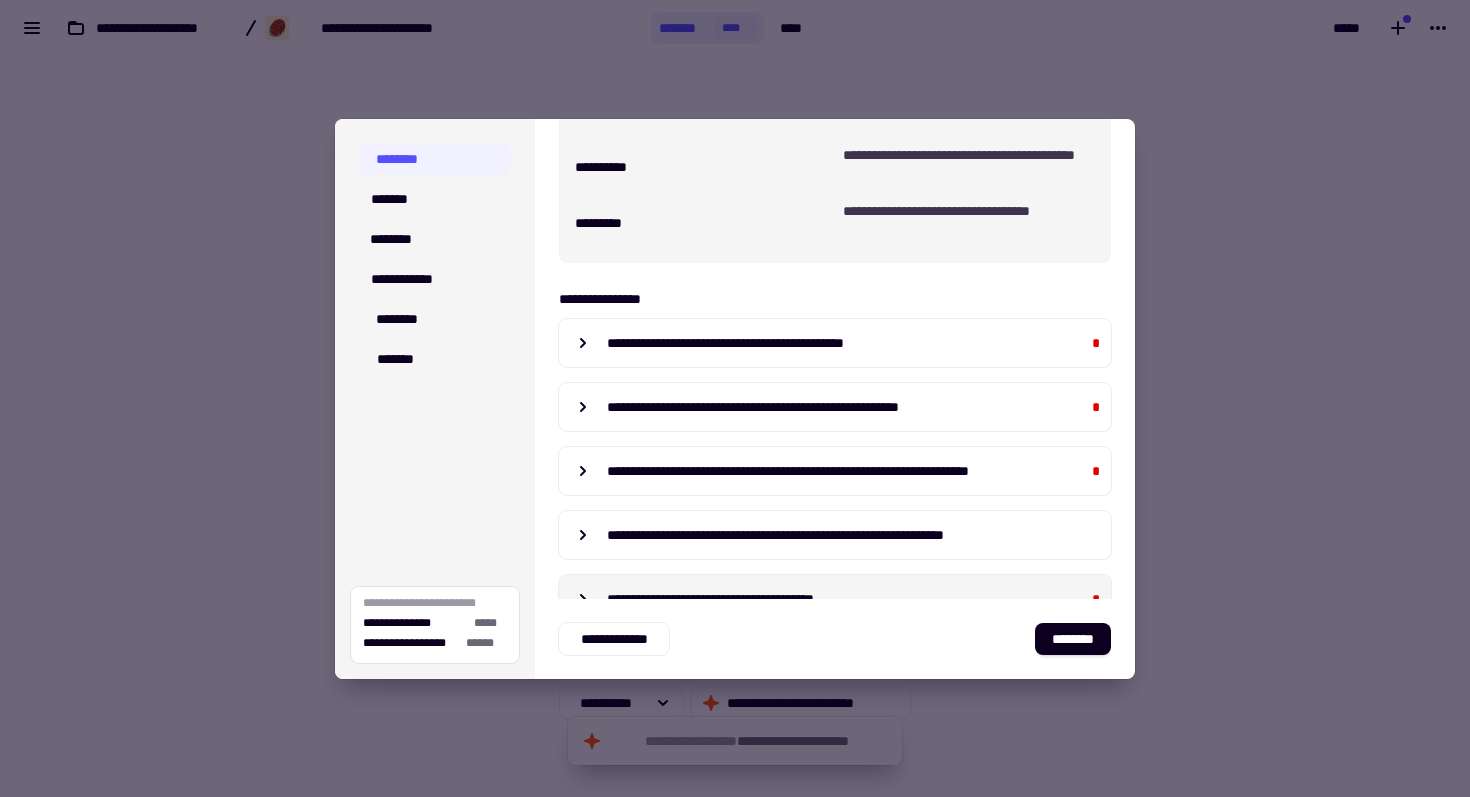 scroll, scrollTop: 0, scrollLeft: 0, axis: both 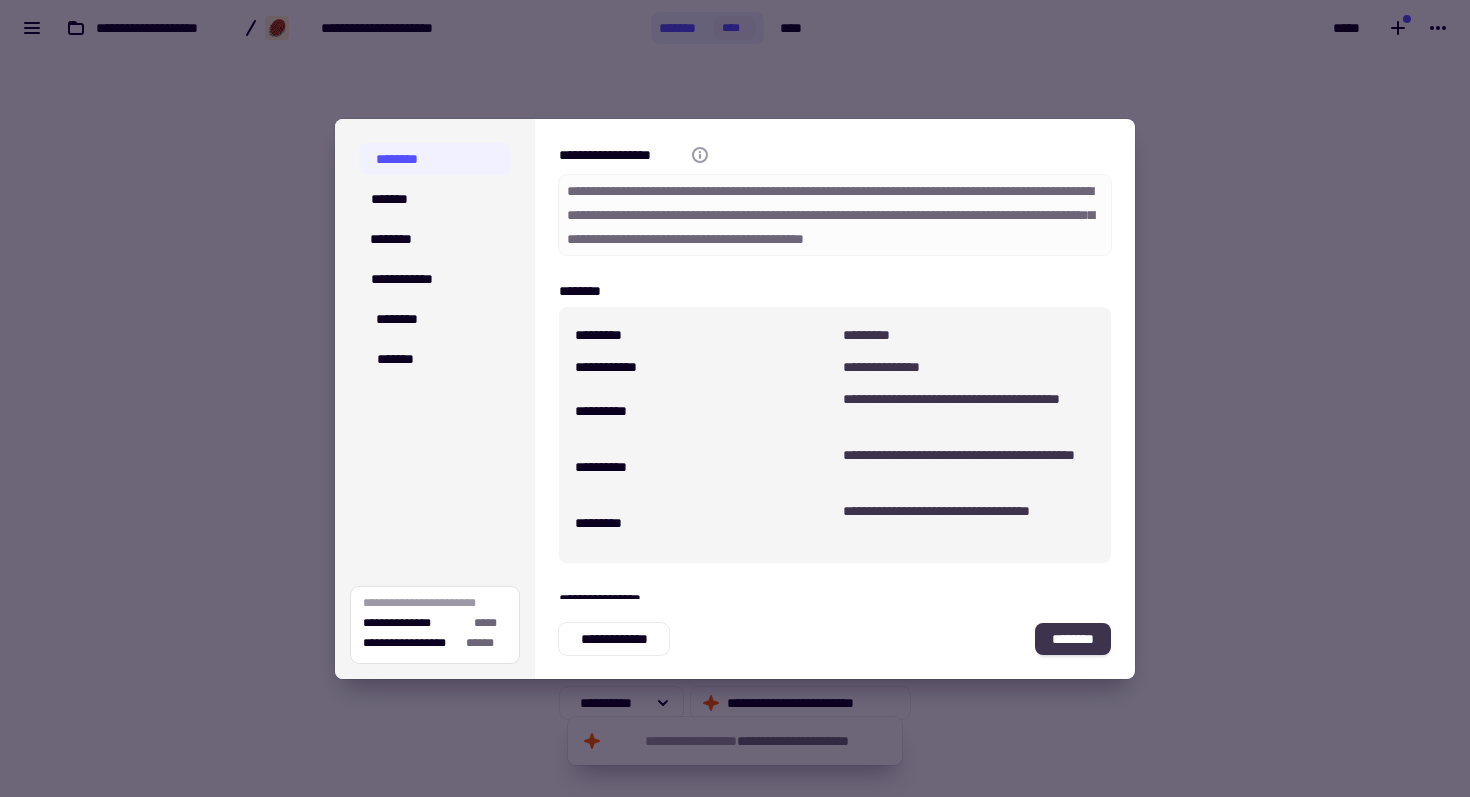 click on "********" 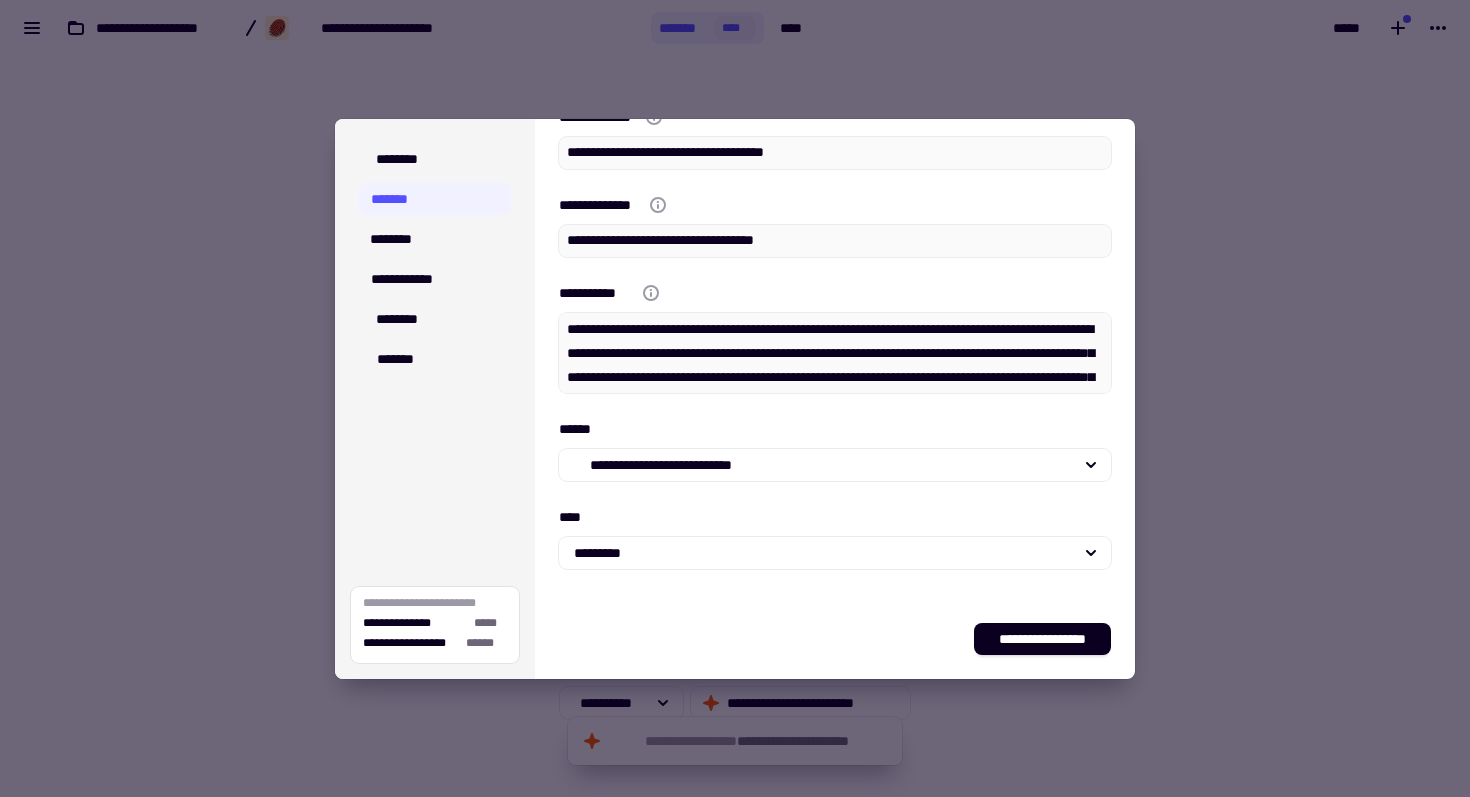 scroll, scrollTop: 46, scrollLeft: 0, axis: vertical 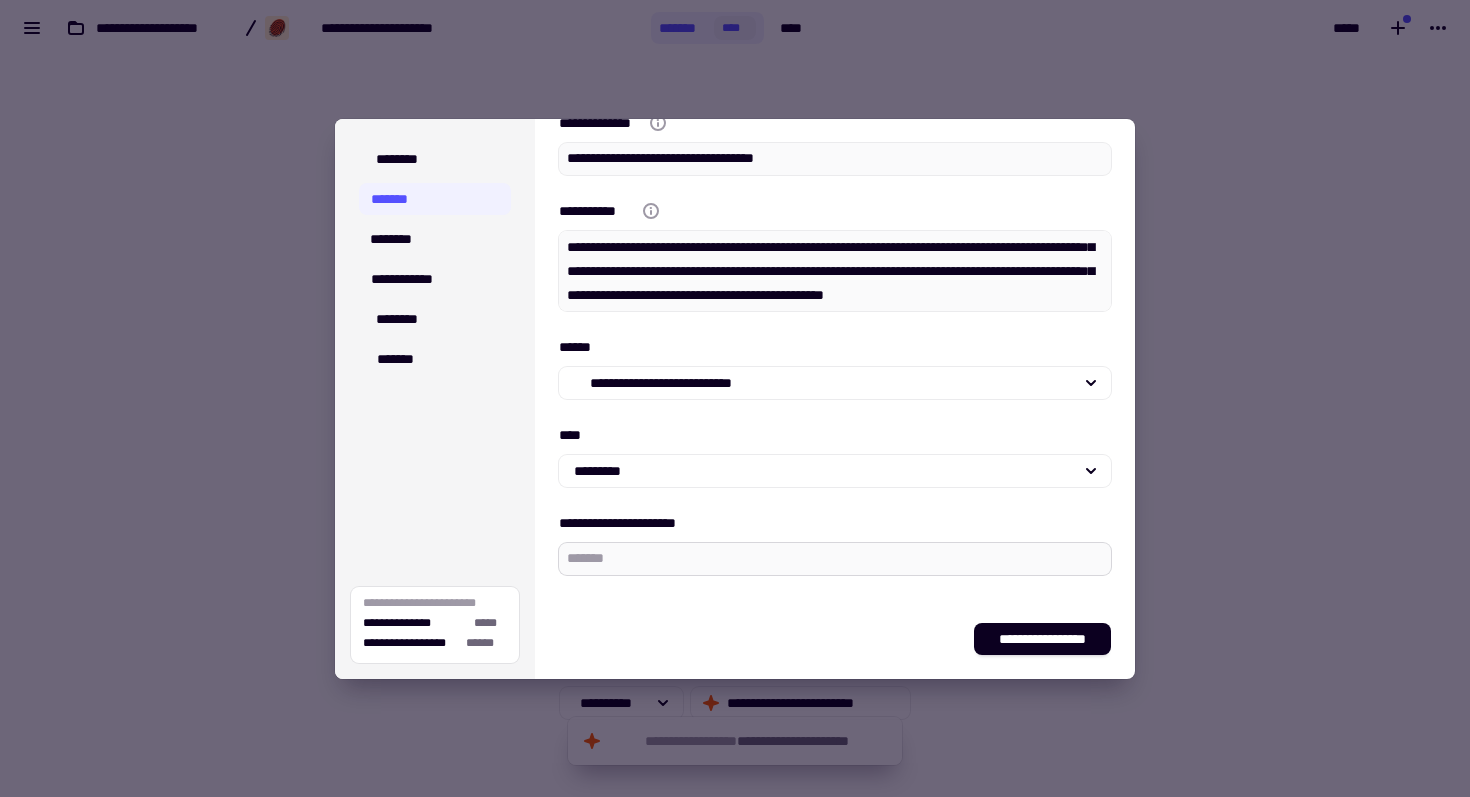 click on "**" at bounding box center (835, 559) 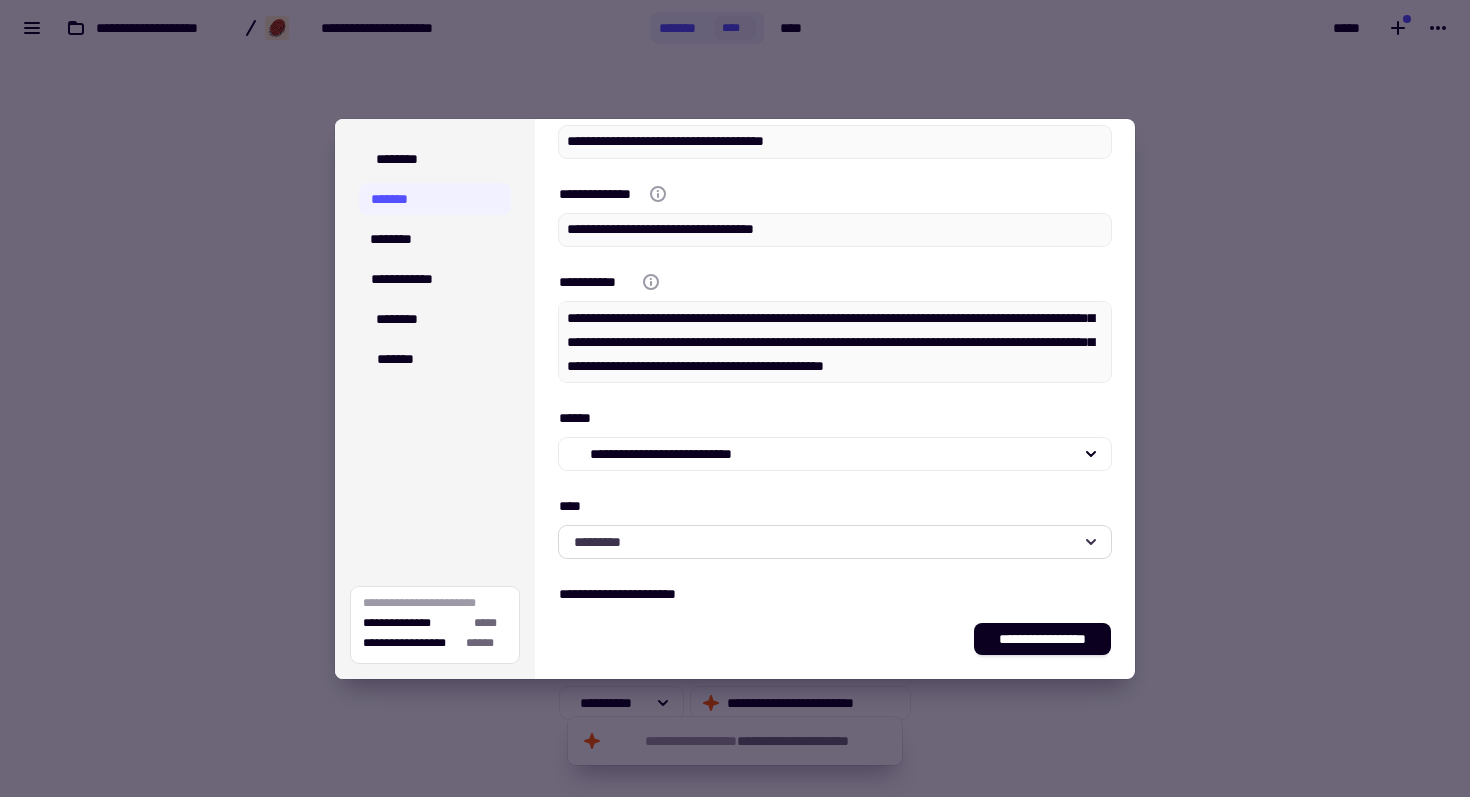 scroll, scrollTop: 0, scrollLeft: 0, axis: both 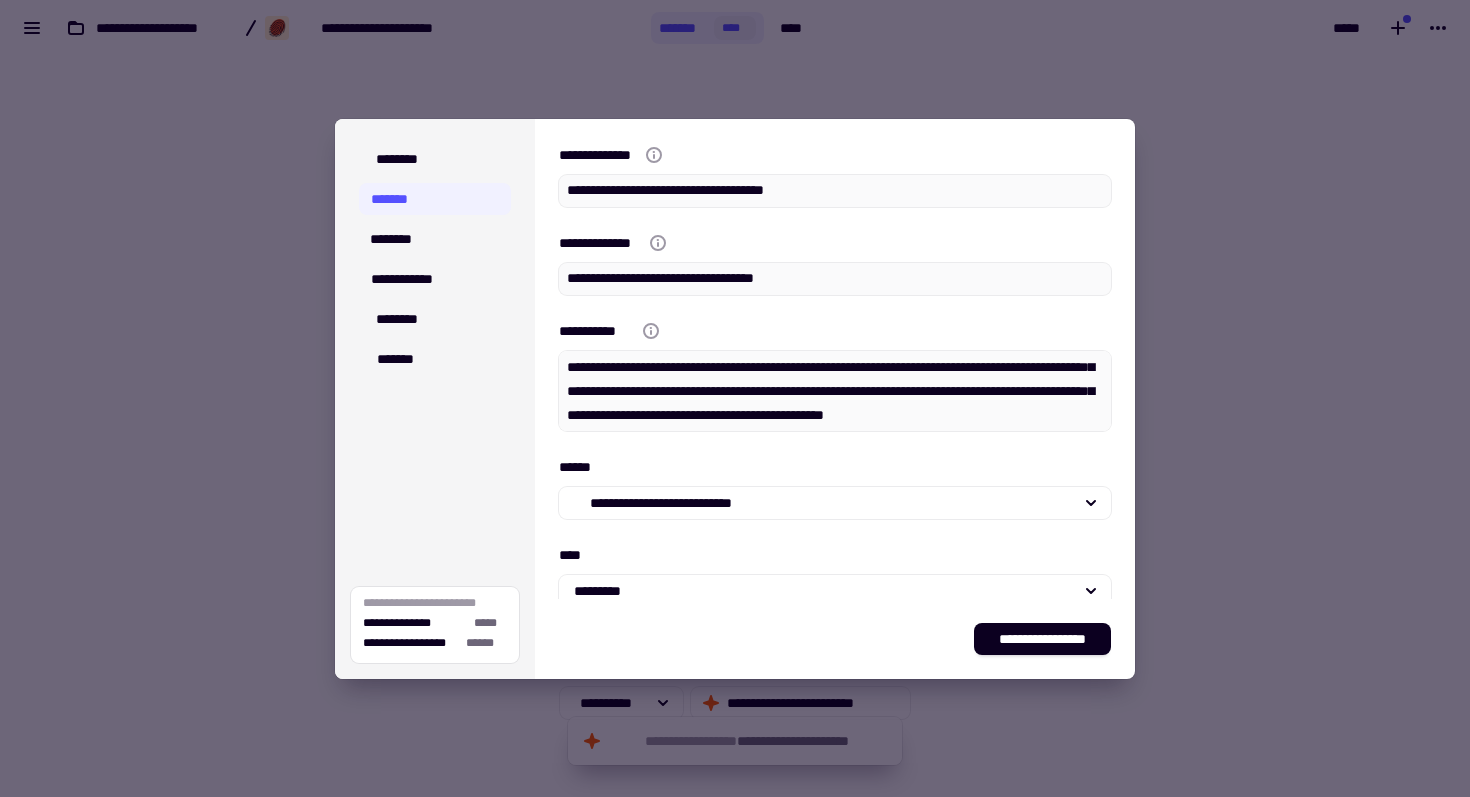 click at bounding box center [735, 398] 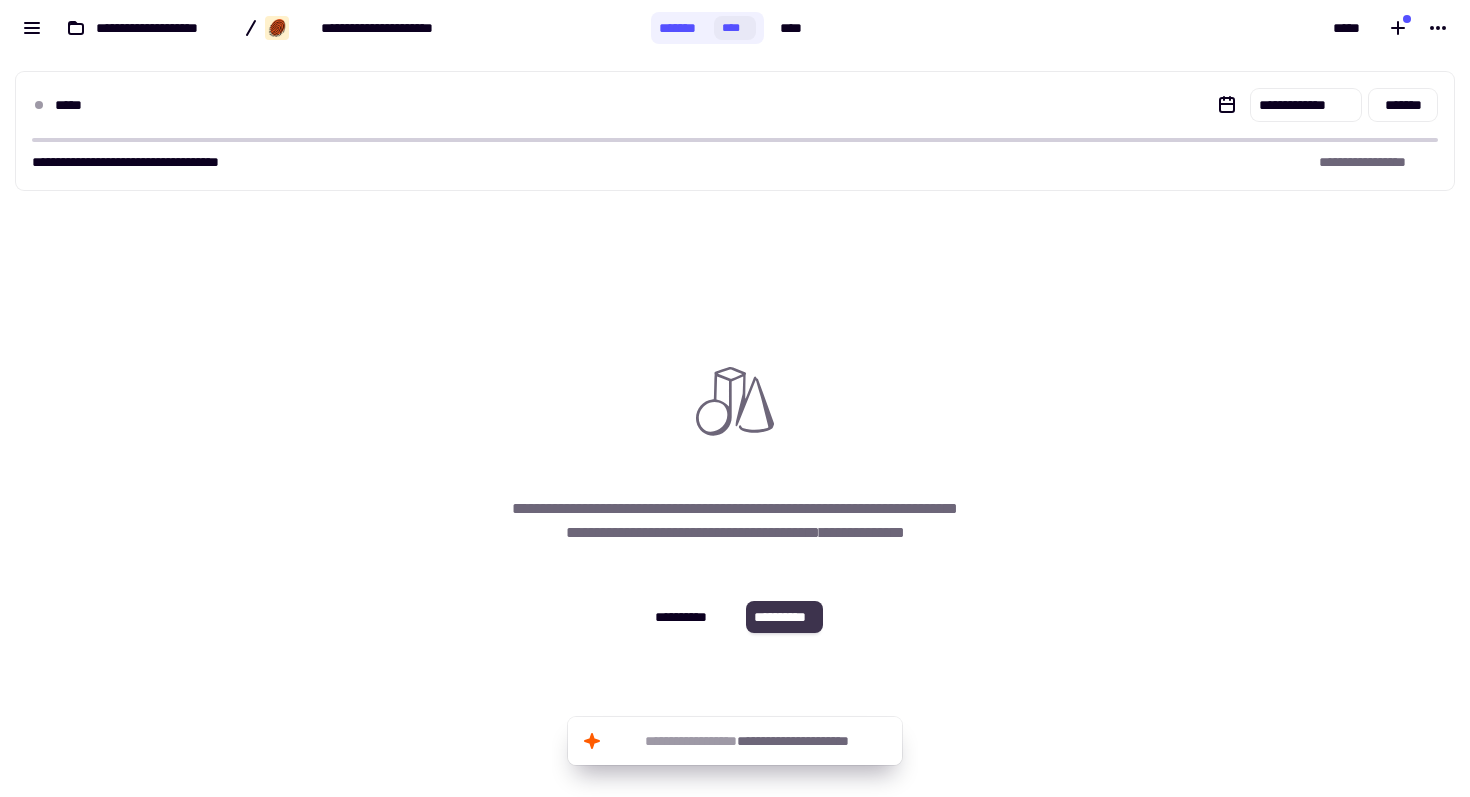 click on "**********" 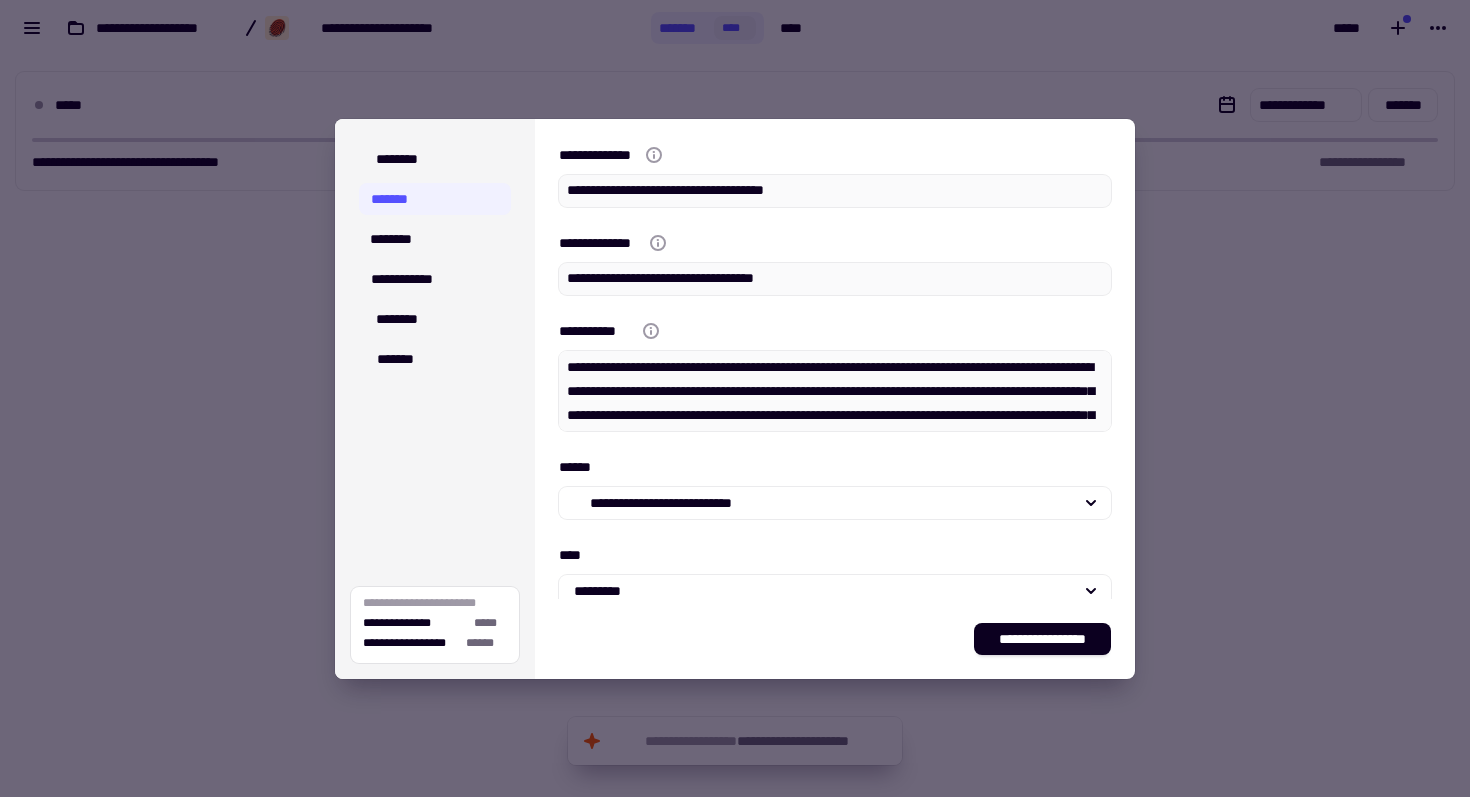 click on "**********" at bounding box center [835, 331] 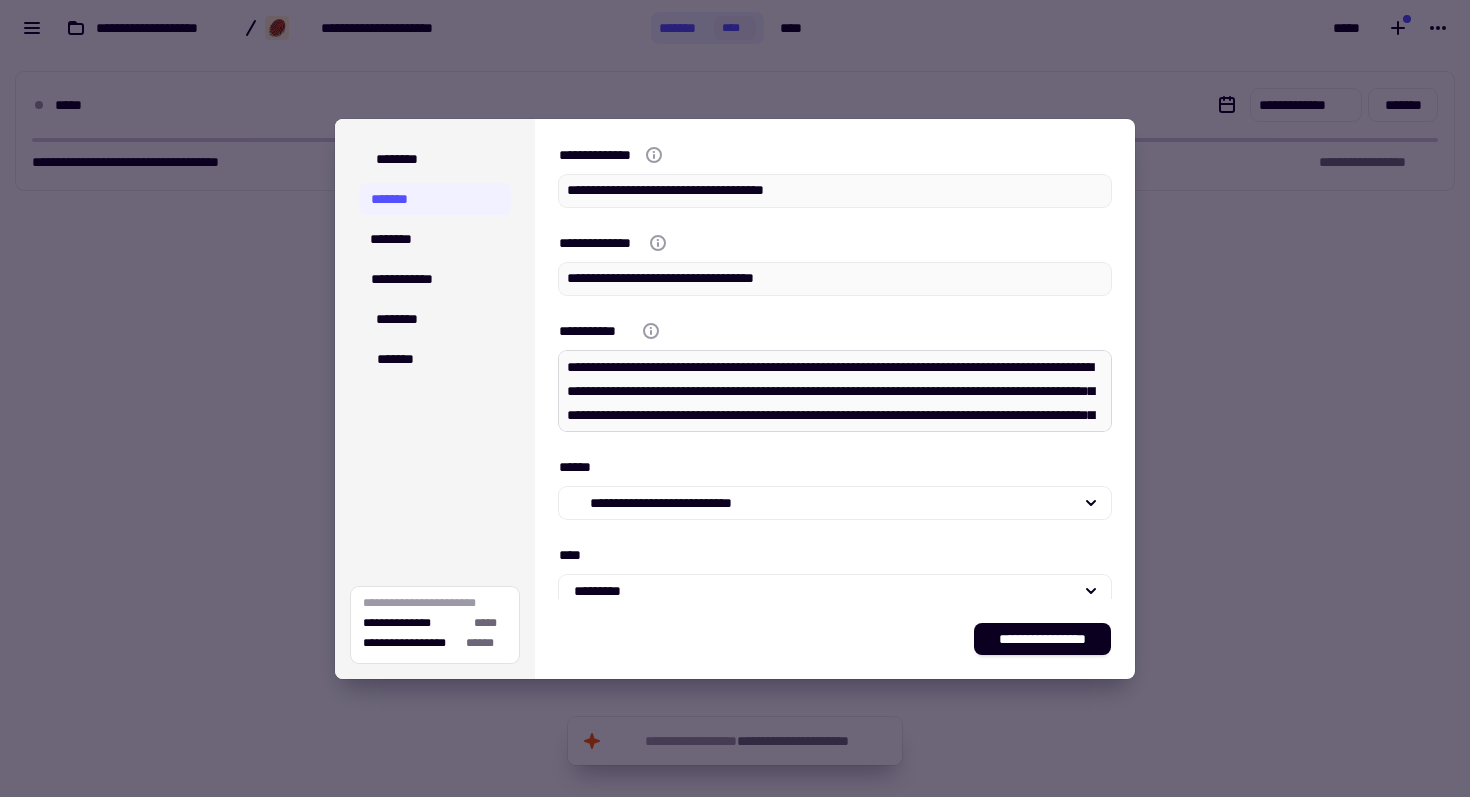 scroll, scrollTop: 48, scrollLeft: 0, axis: vertical 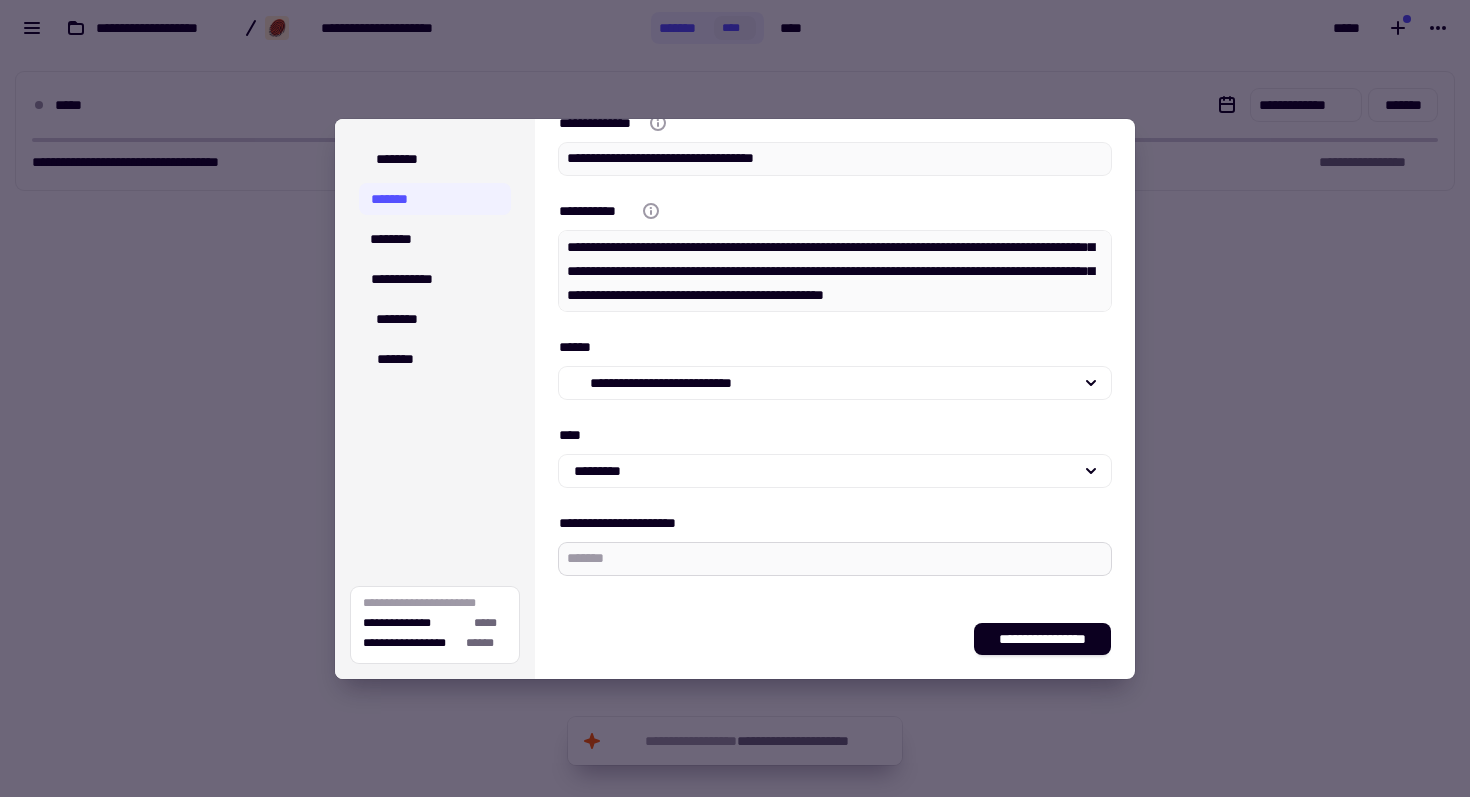 type on "*" 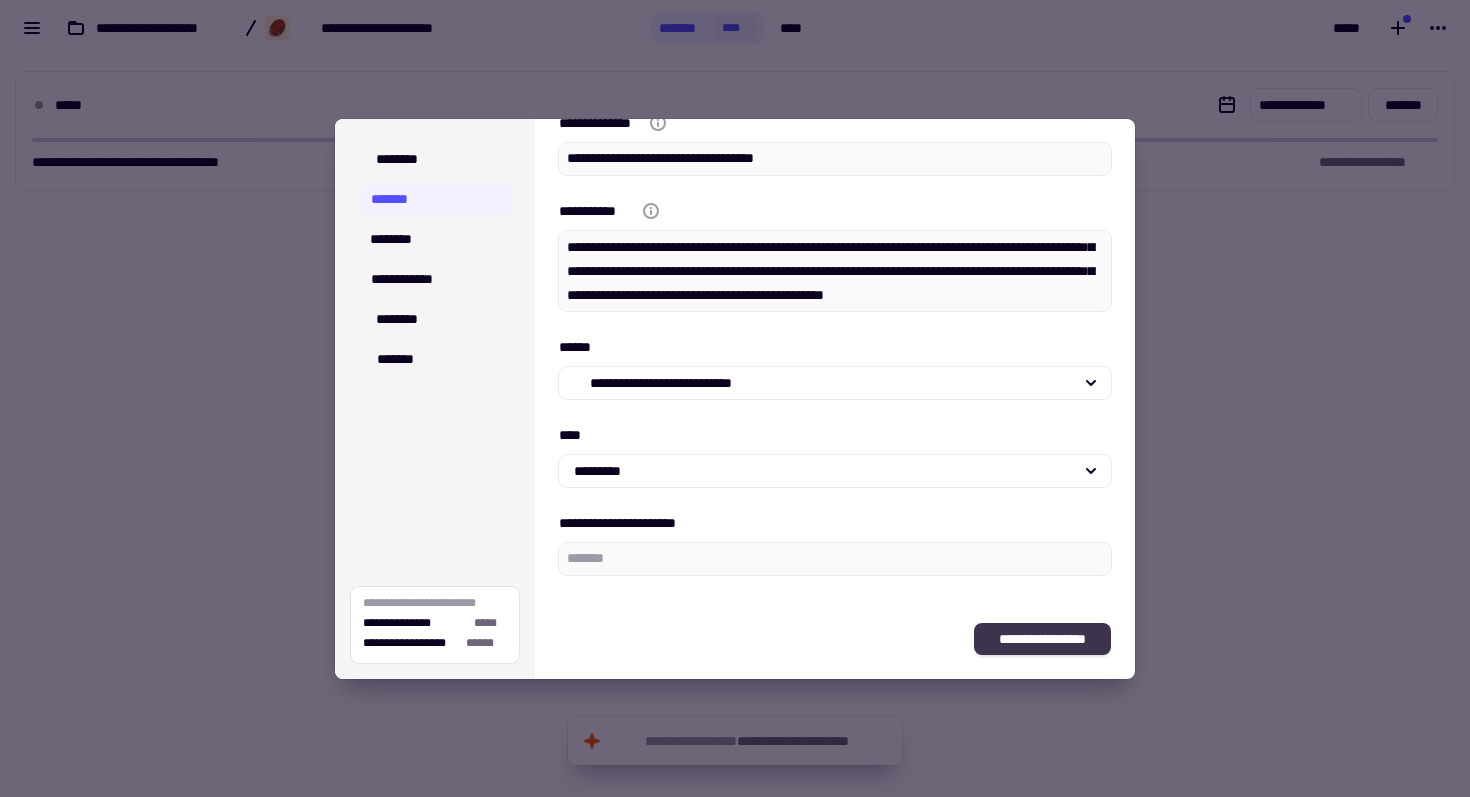 click on "**********" 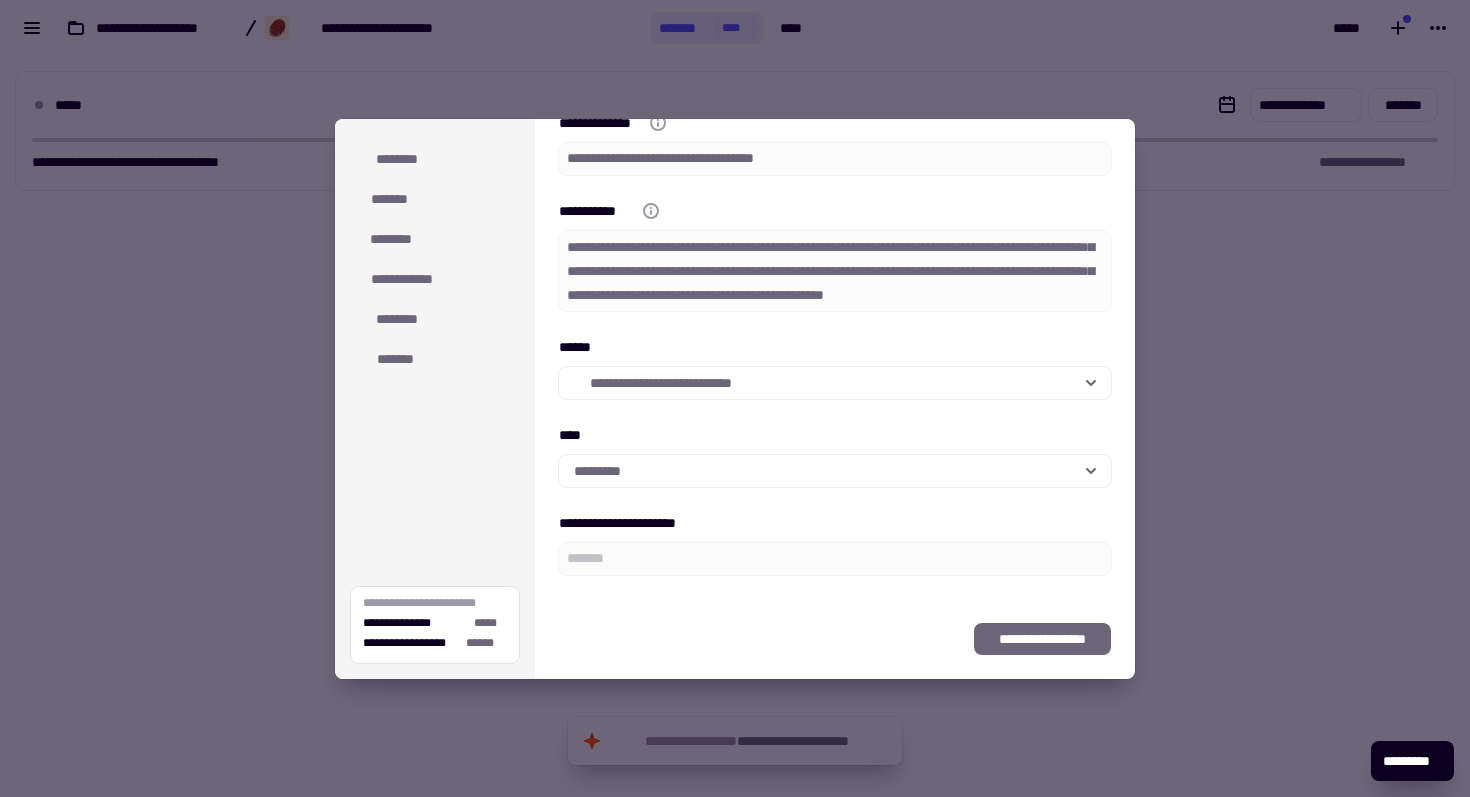 type on "*" 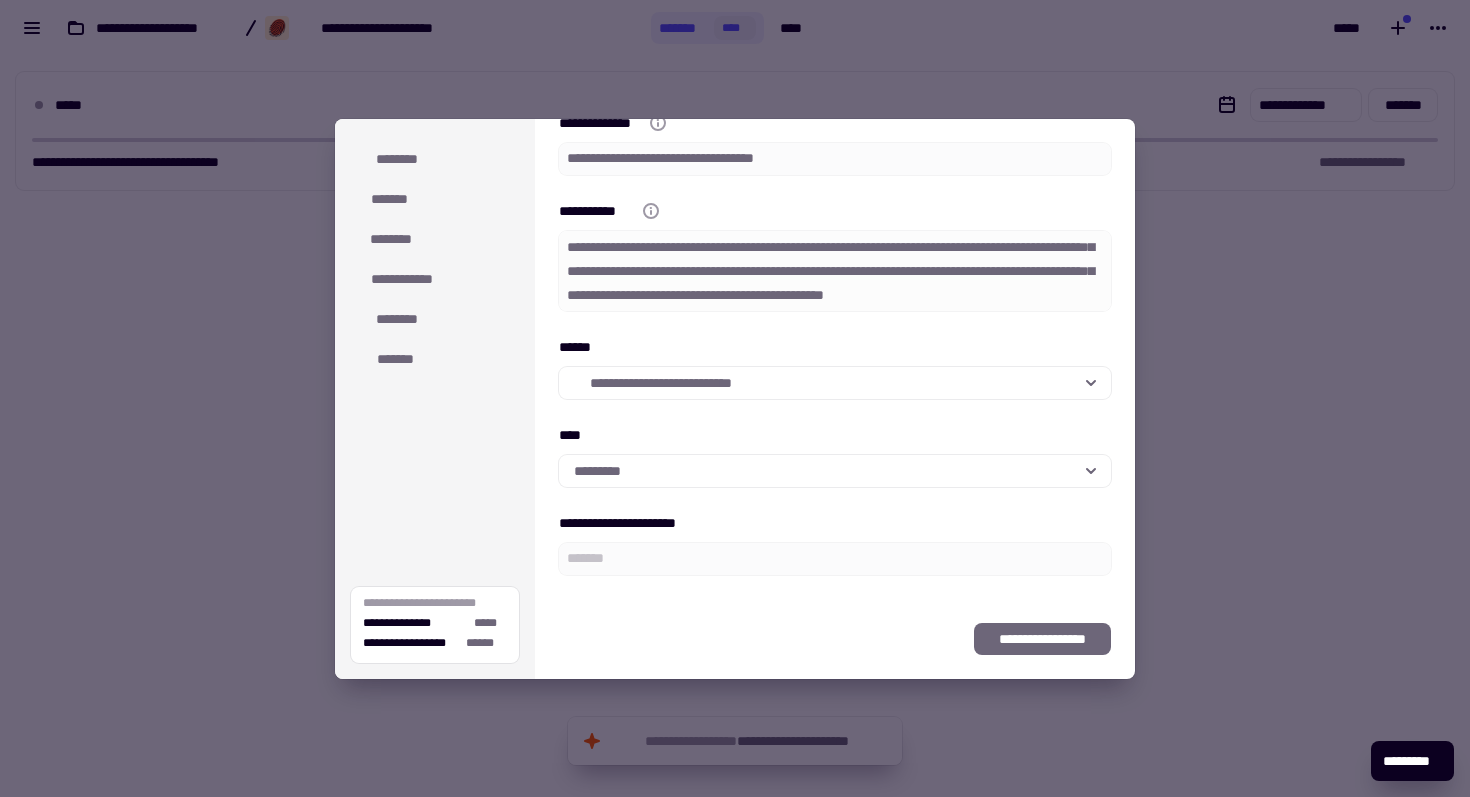 scroll, scrollTop: 0, scrollLeft: 0, axis: both 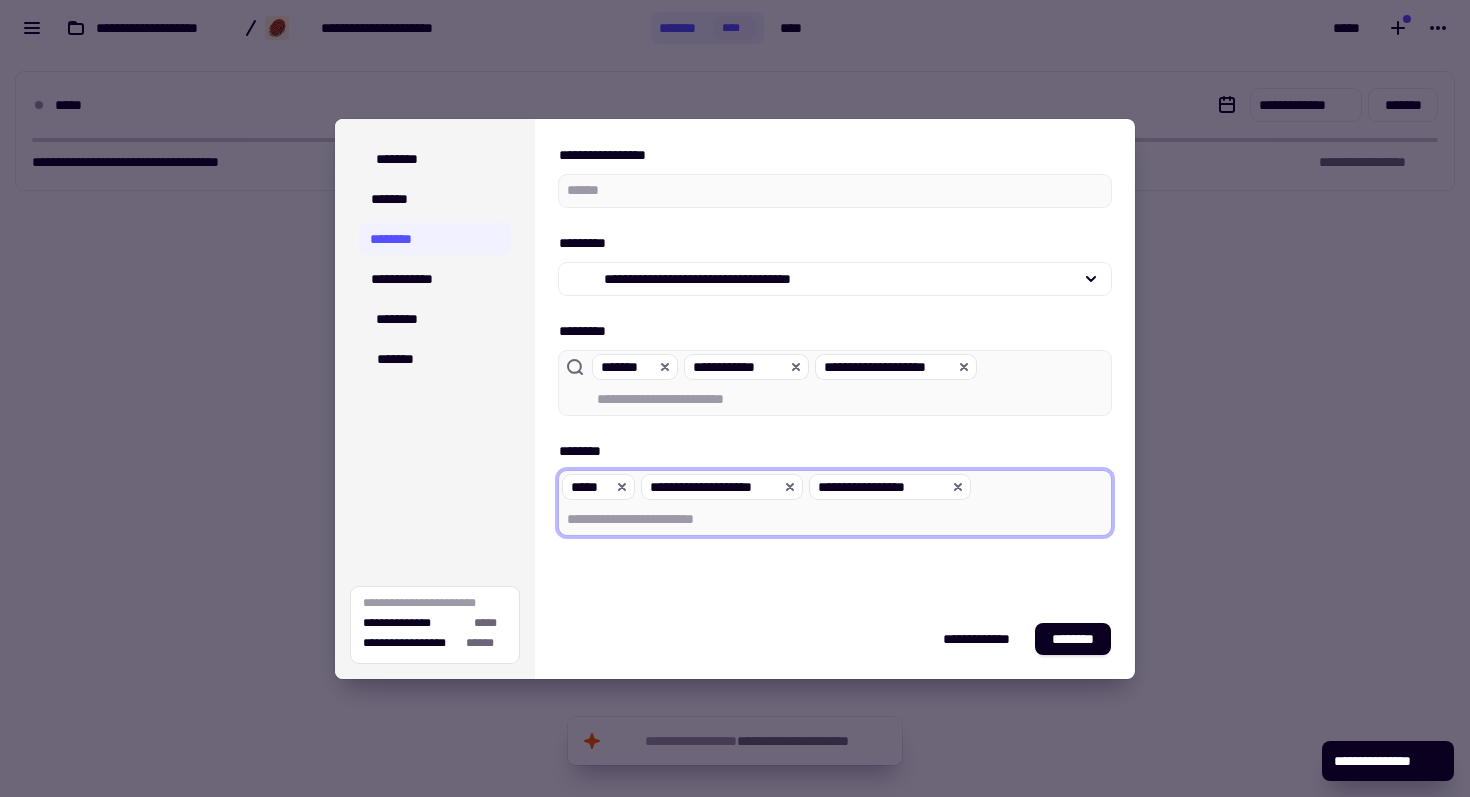 click on "[FIRST] [LAST] [LAST] [LAST]" at bounding box center [835, 519] 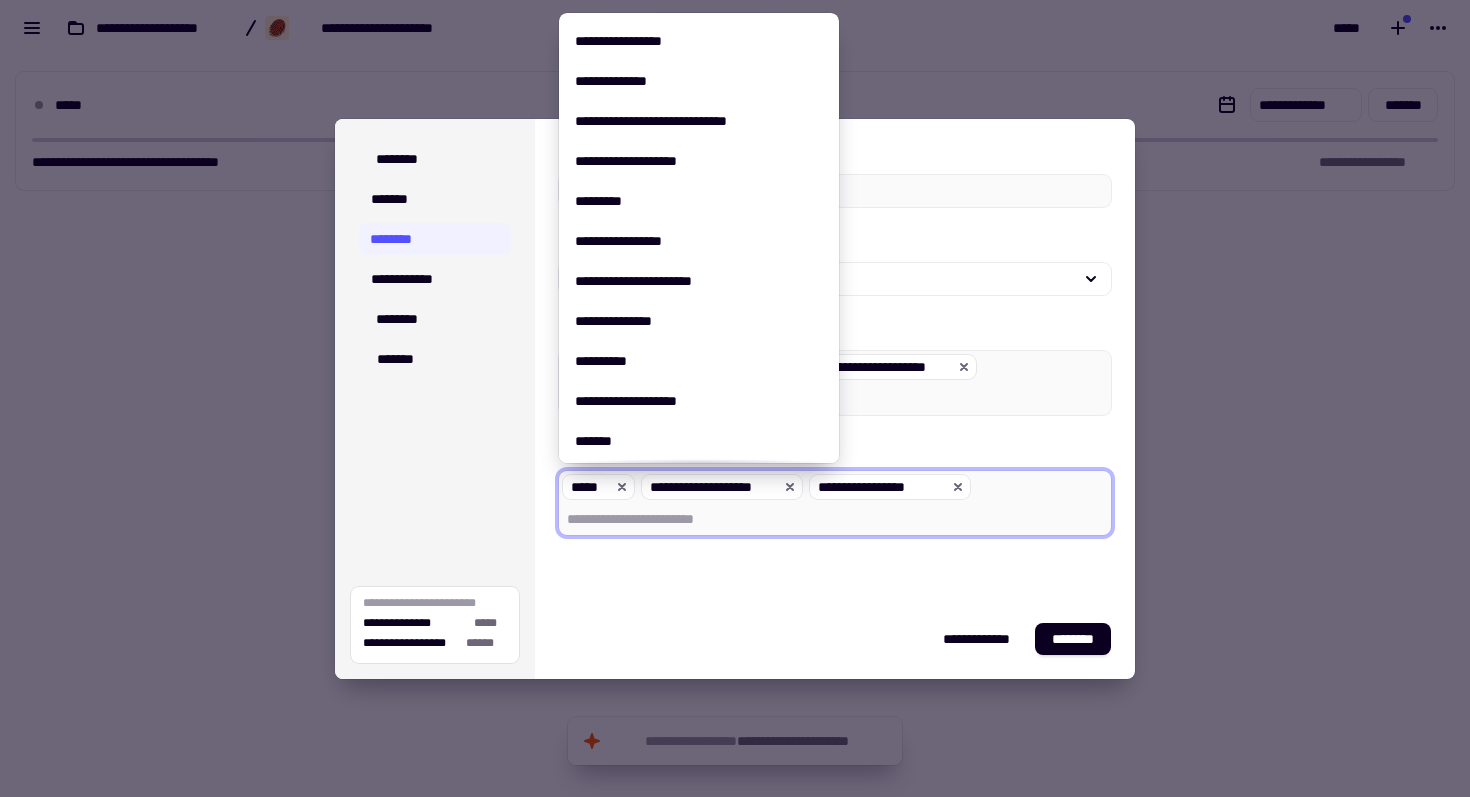click on "[FIRST] [LAST] [LAST] [LAST] [NUMBER] [STREET] [STREET] [STREET] [STREET] [STREET] [STREET] [STREET] [STREET] [STREET] [STREET] [STREET] [STREET] [STREET] [STREET] [STREET] [STREET] [STREET] [STREET] [STREET] [STREET]" at bounding box center (835, 339) 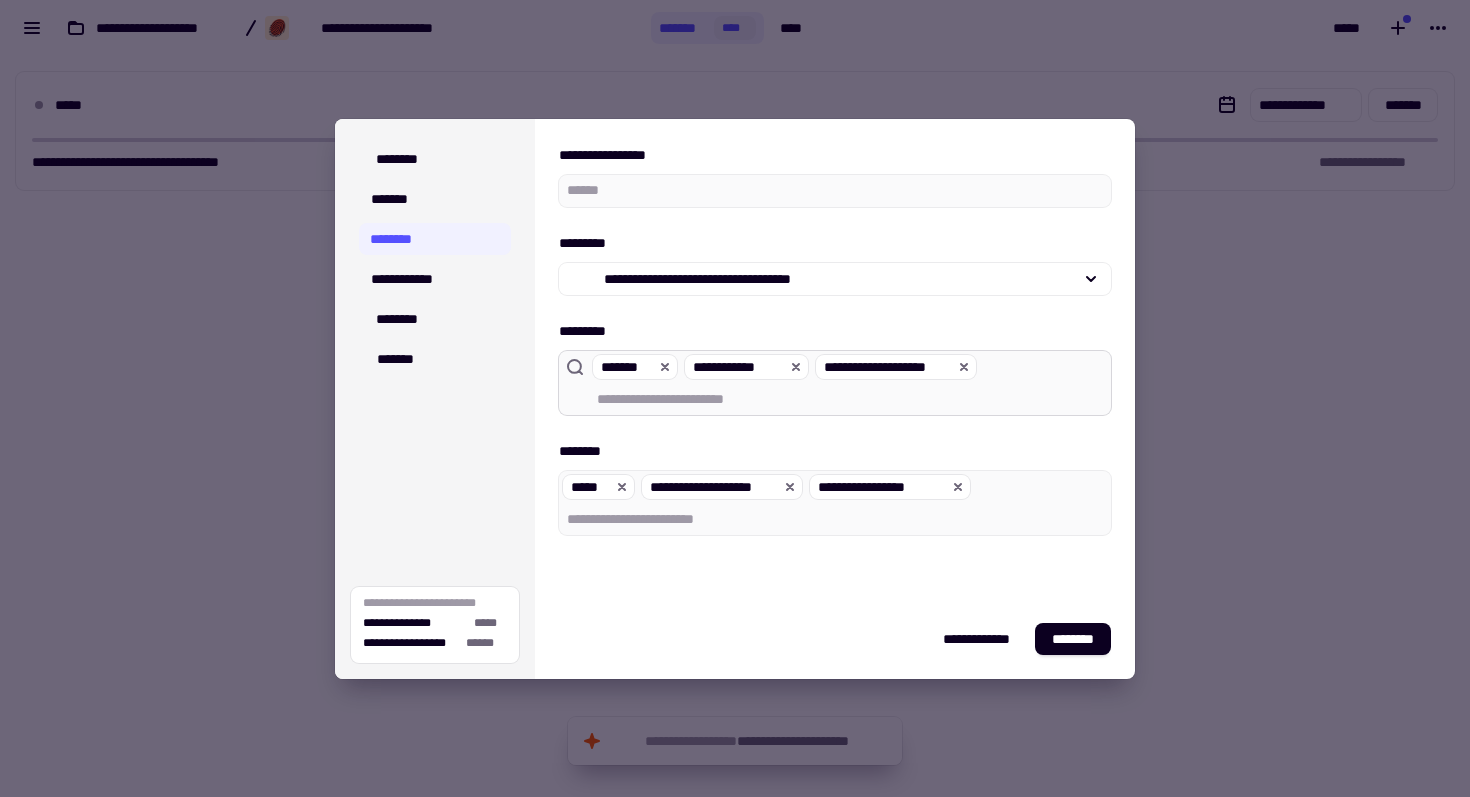 click on "[NUMBER] [STREET] [STREET] [STREET] [STREET]" at bounding box center (850, 399) 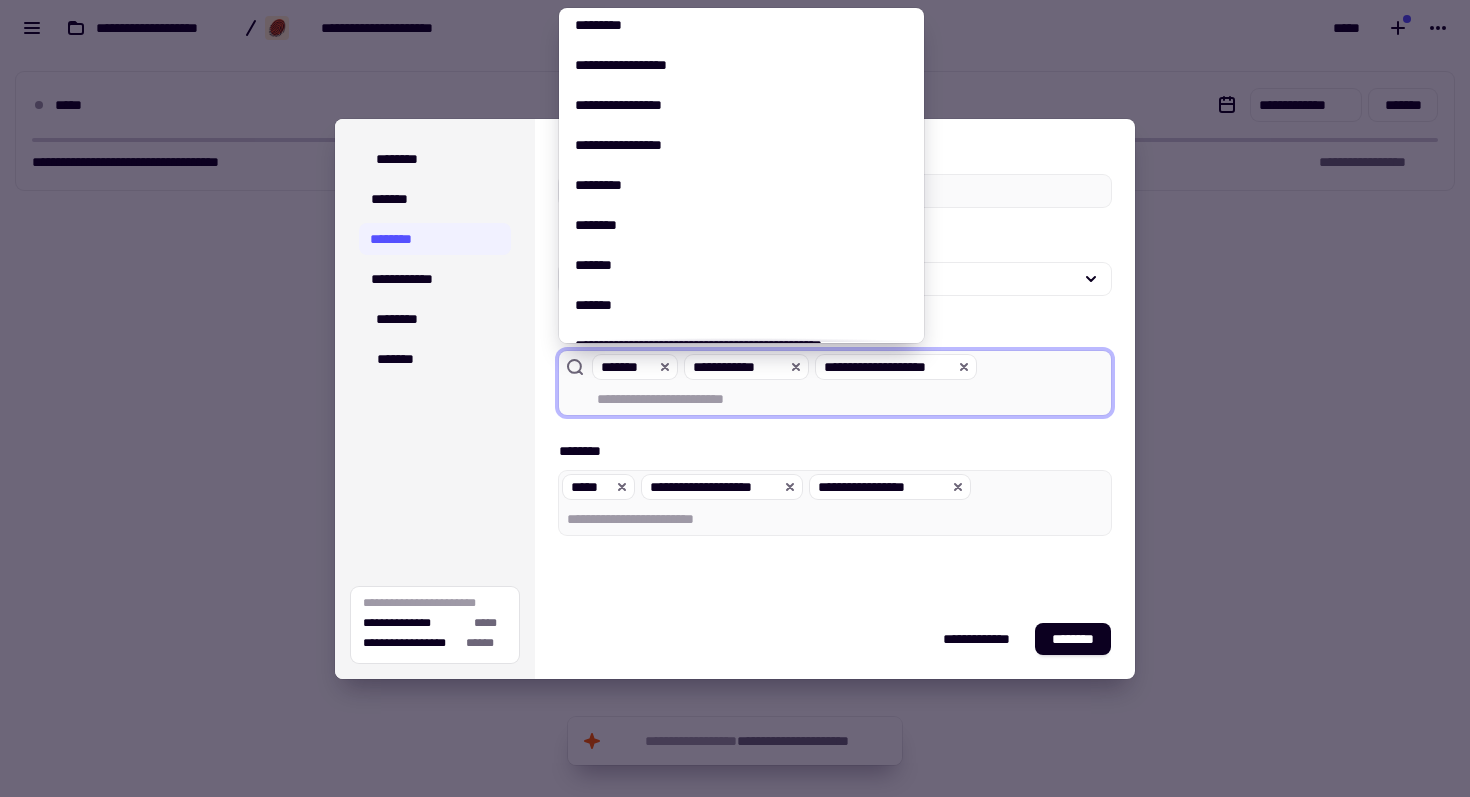 scroll, scrollTop: 384, scrollLeft: 0, axis: vertical 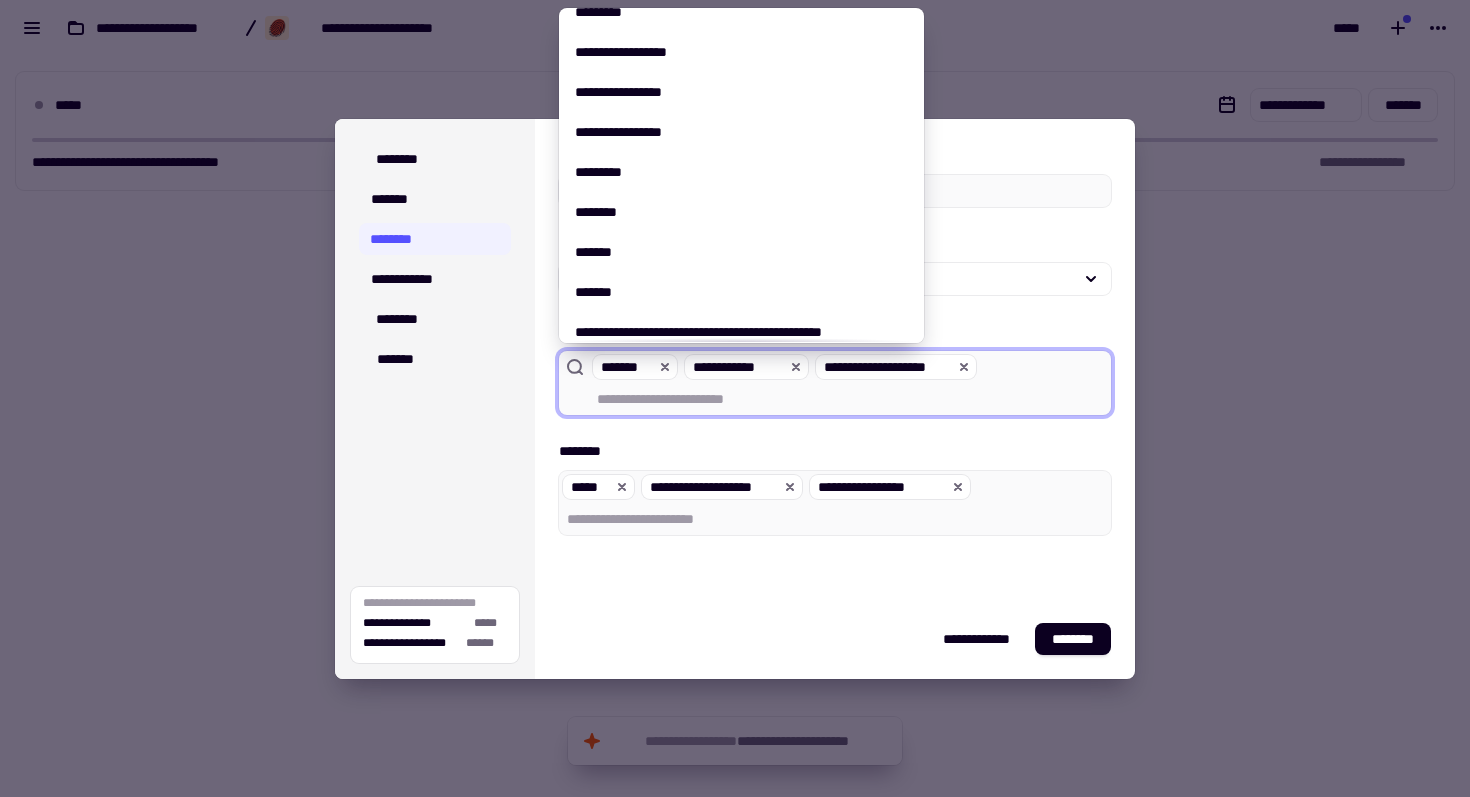 click on "[FIRST] [LAST] [LAST] [LAST] [NUMBER] [STREET] [STREET] [STREET] [STREET] [STREET] [STREET] [STREET] [STREET] [STREET] [STREET] [STREET] [STREET] [STREET] [STREET] [STREET] [STREET] [STREET] [STREET] [STREET] [STREET]" at bounding box center [835, 339] 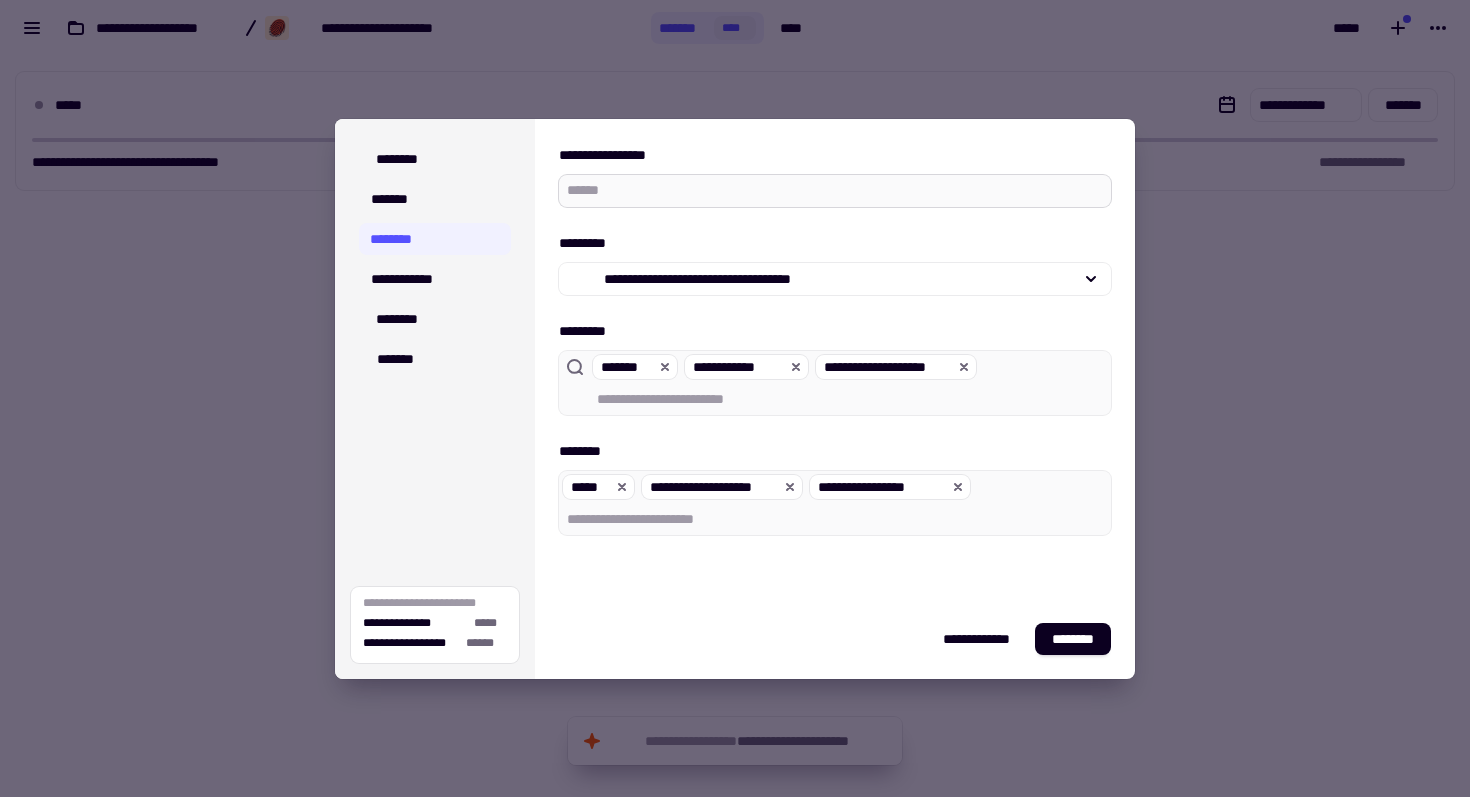 click on "**" at bounding box center [835, 191] 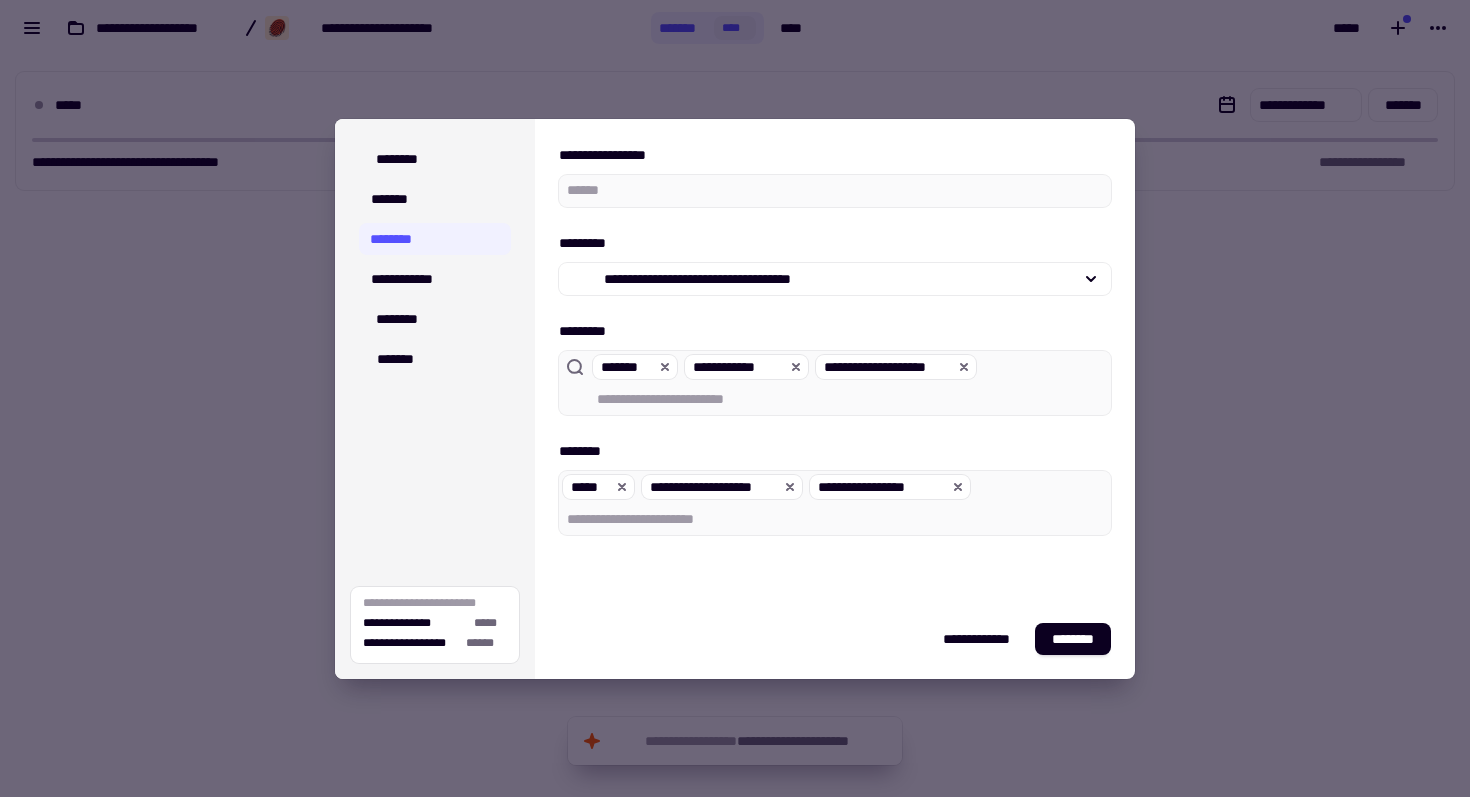 type on "*" 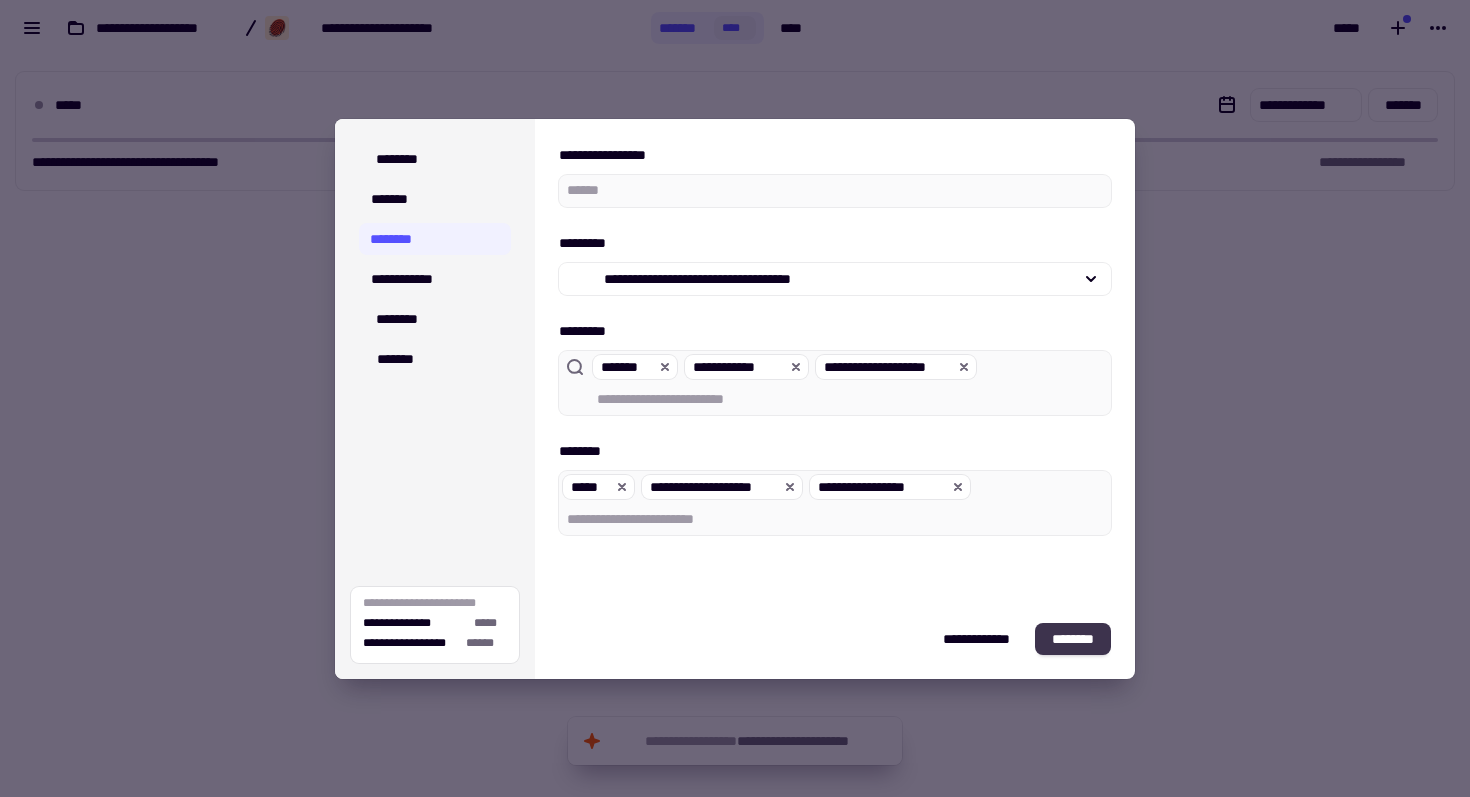 click on "********" 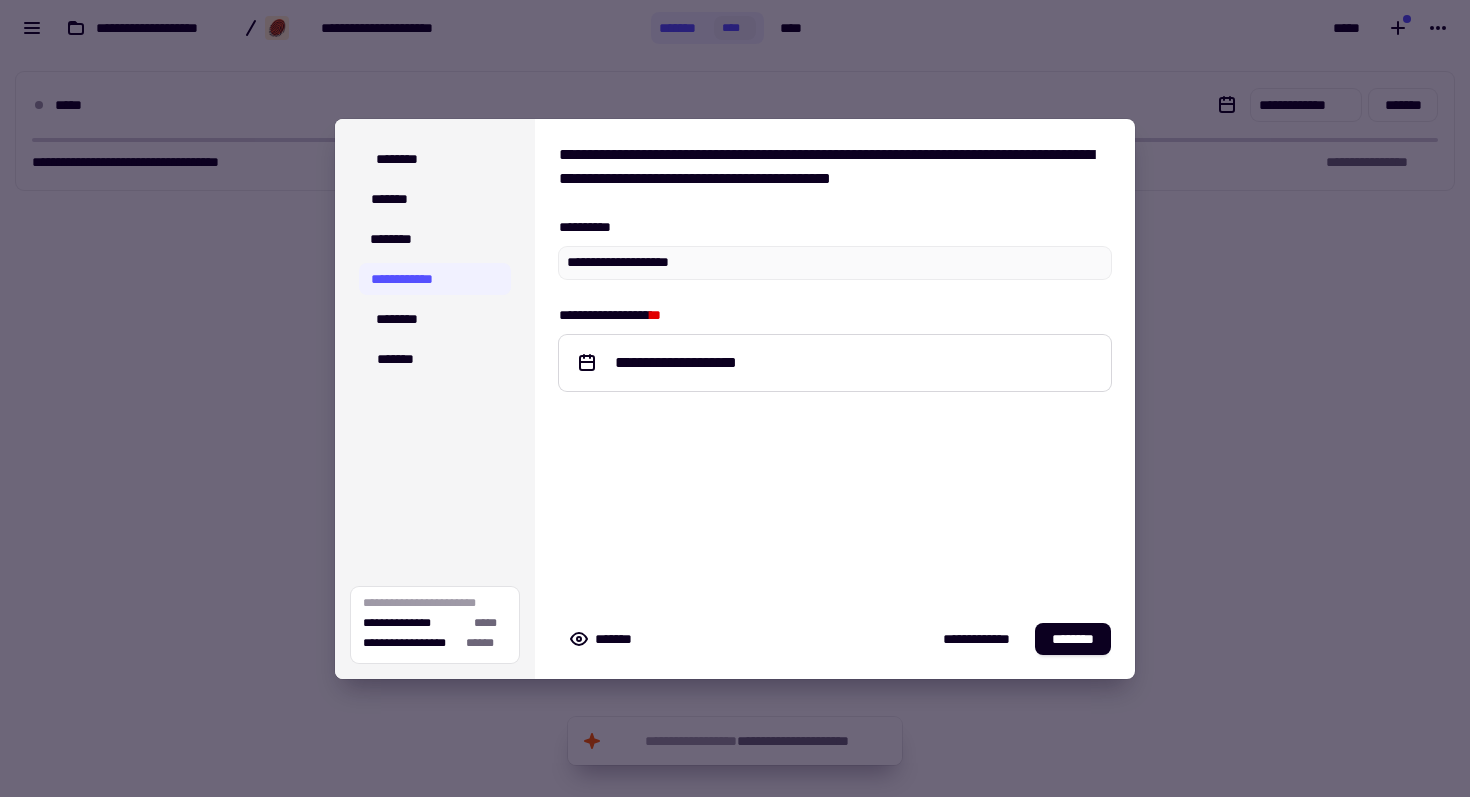 click on "**********" at bounding box center (696, 363) 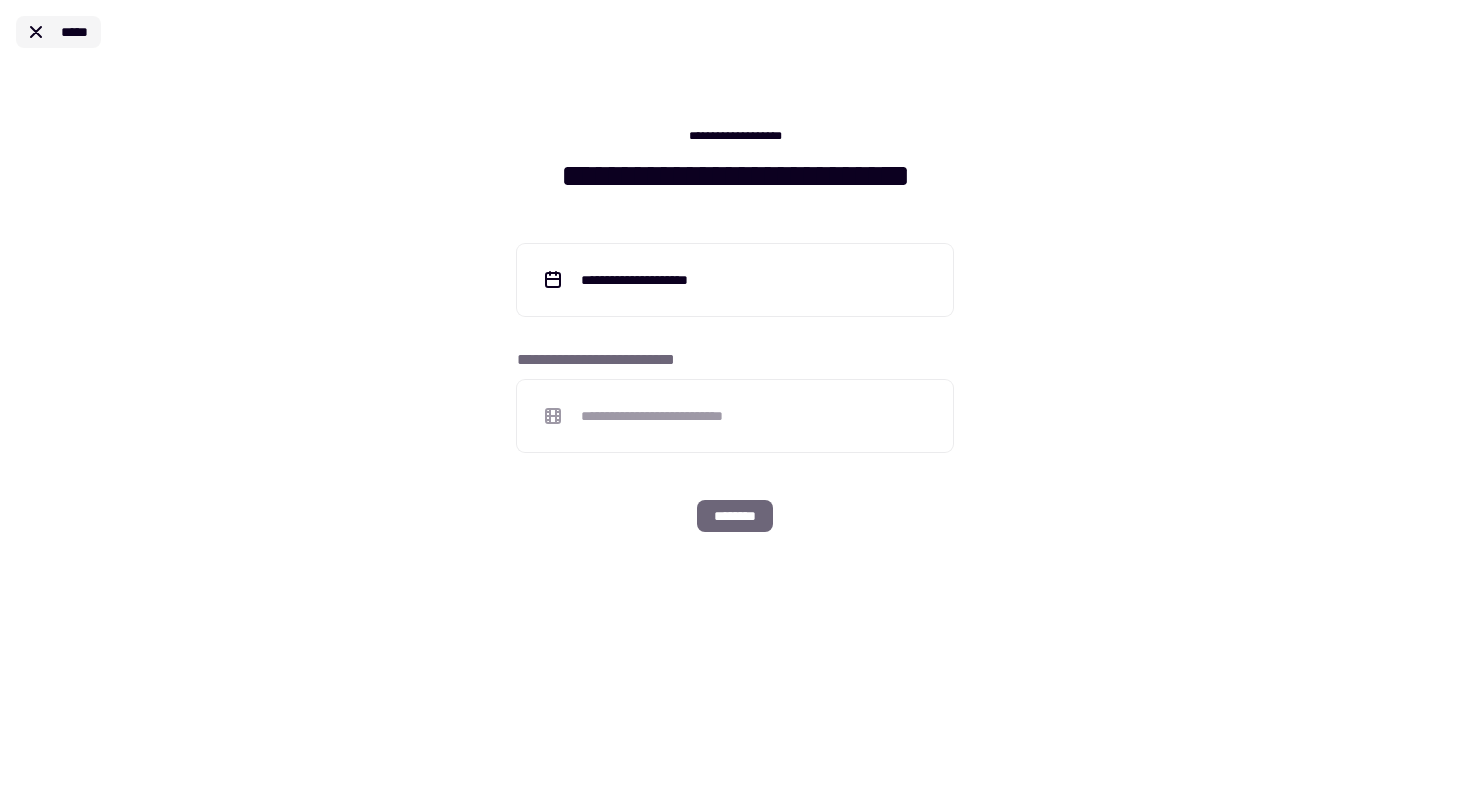 click on "*****" 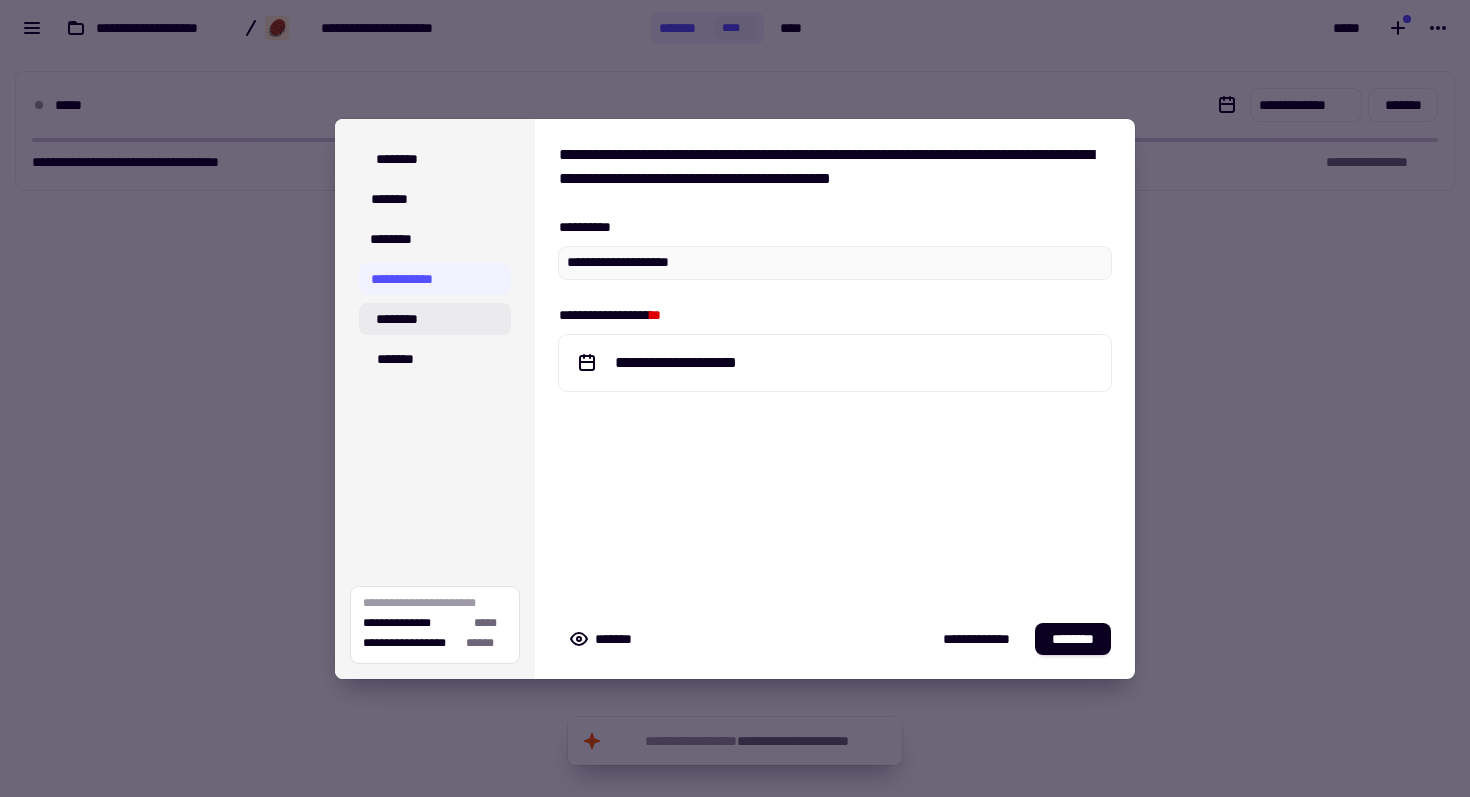 click on "********" 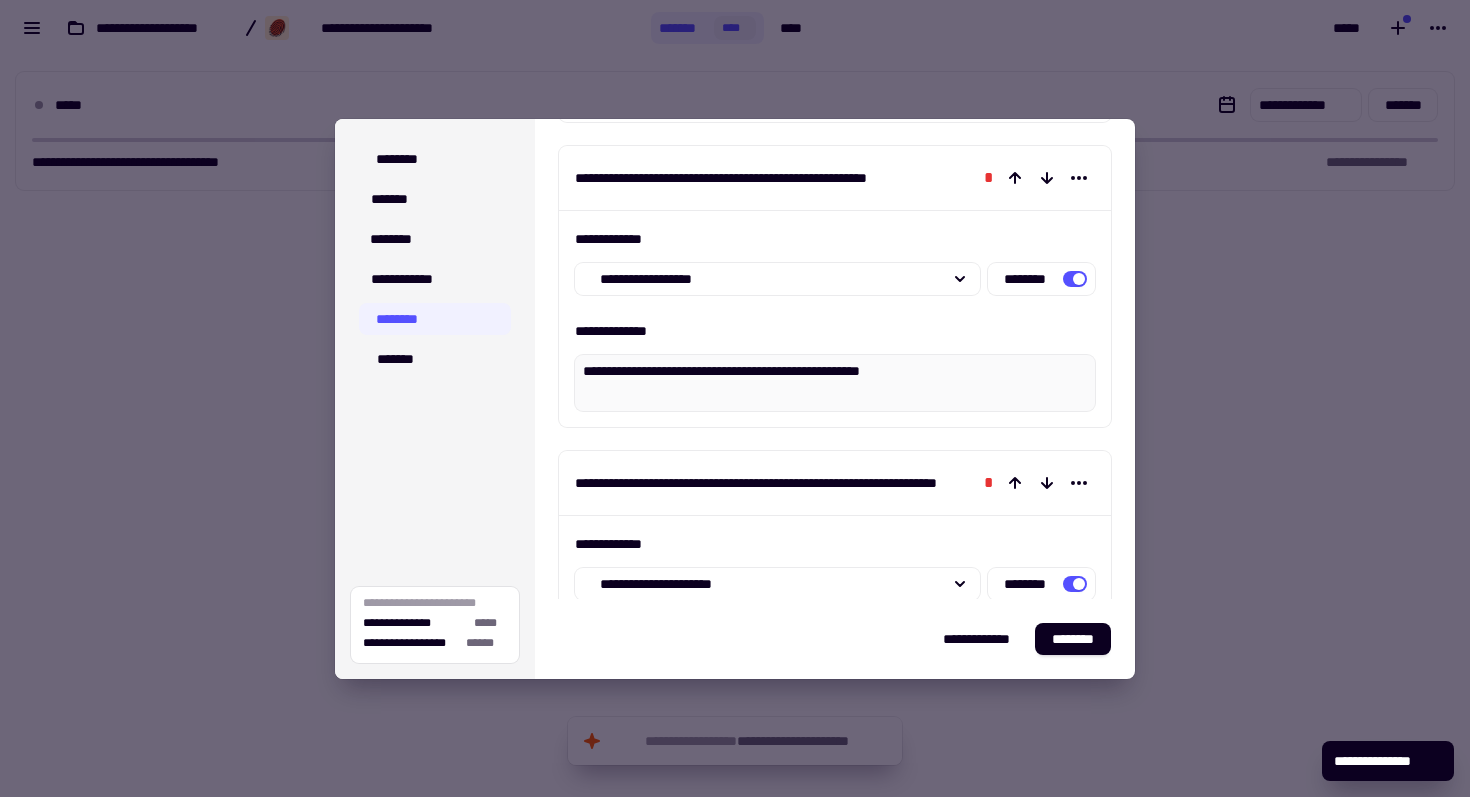 scroll, scrollTop: 0, scrollLeft: 0, axis: both 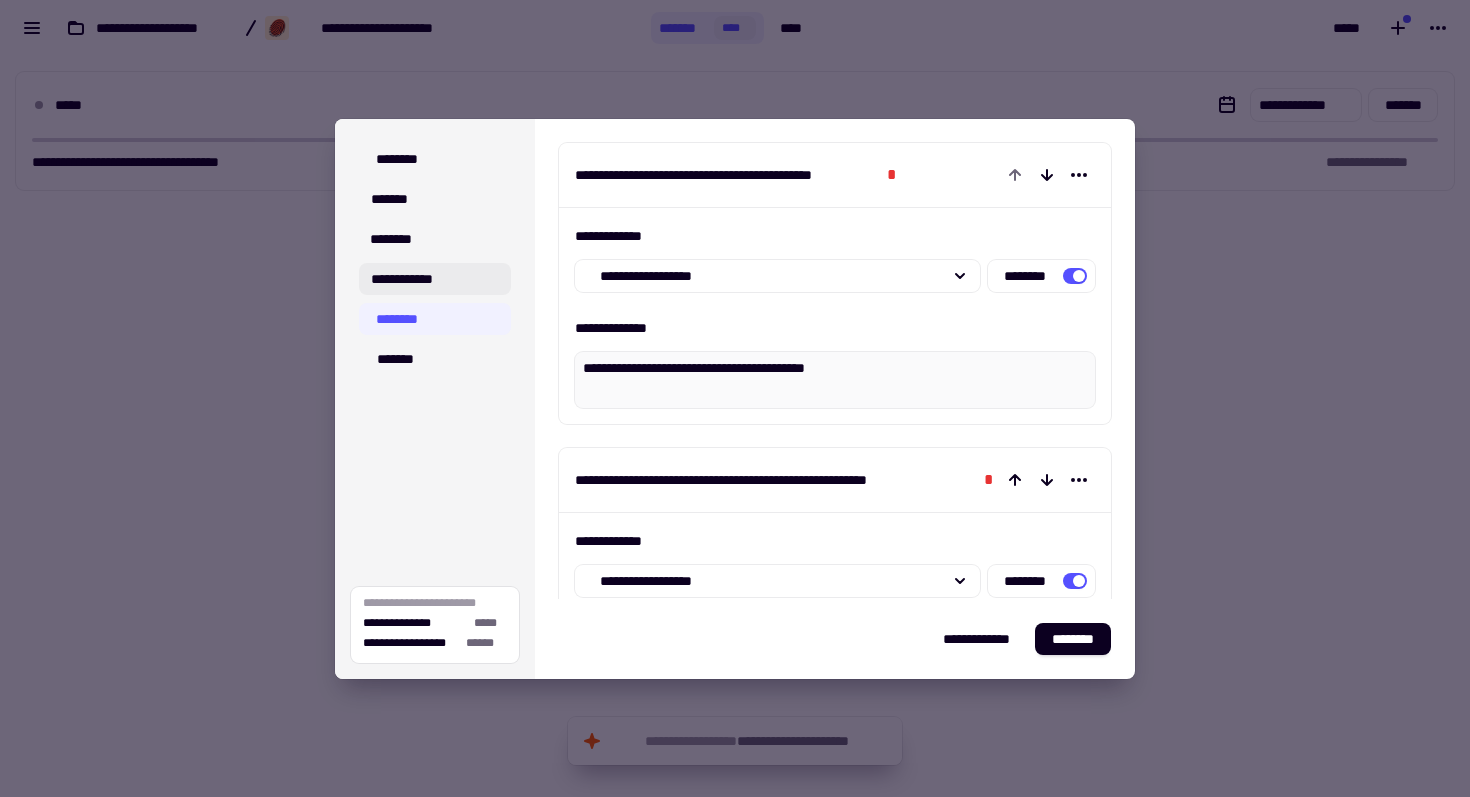 click on "**********" 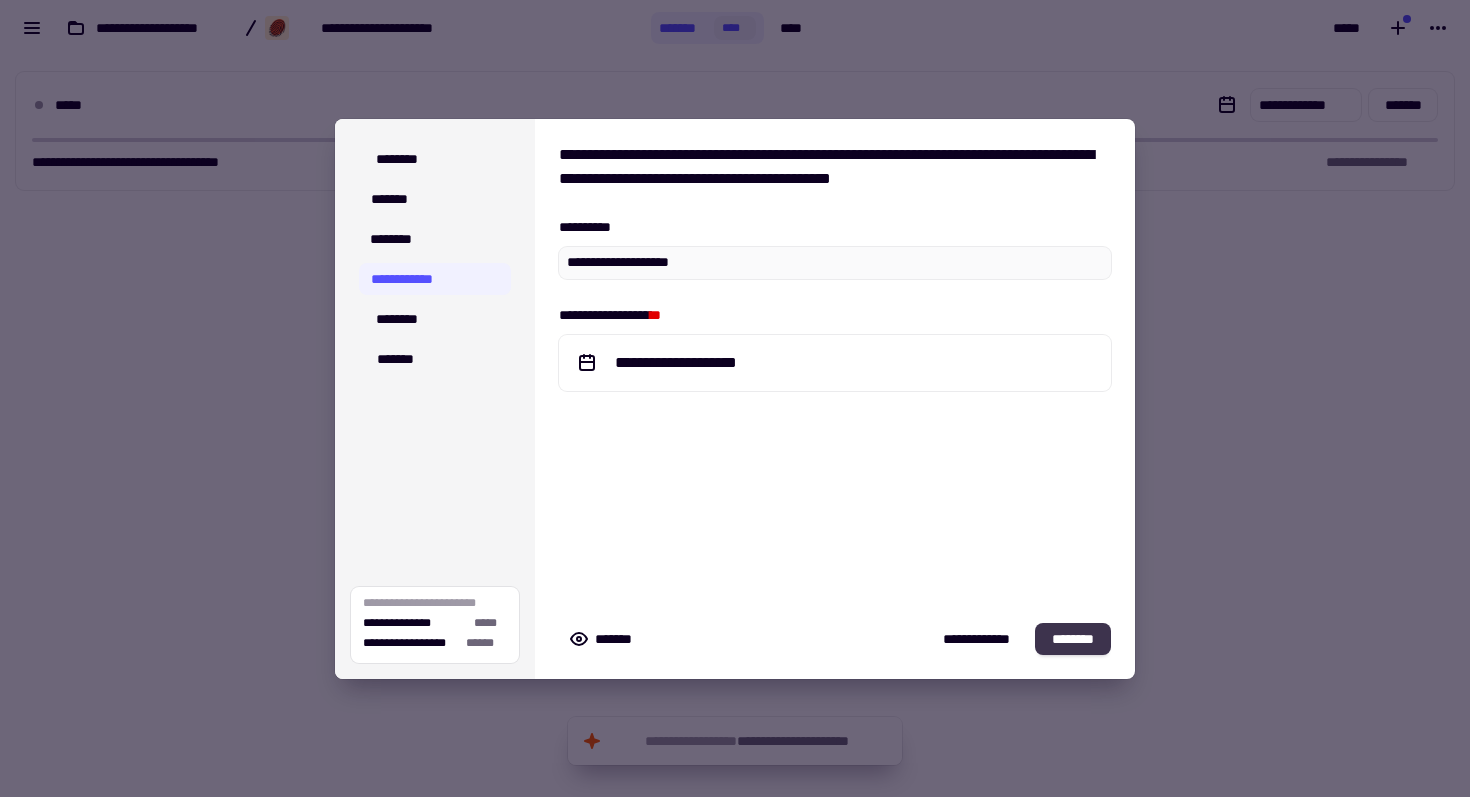 click on "********" 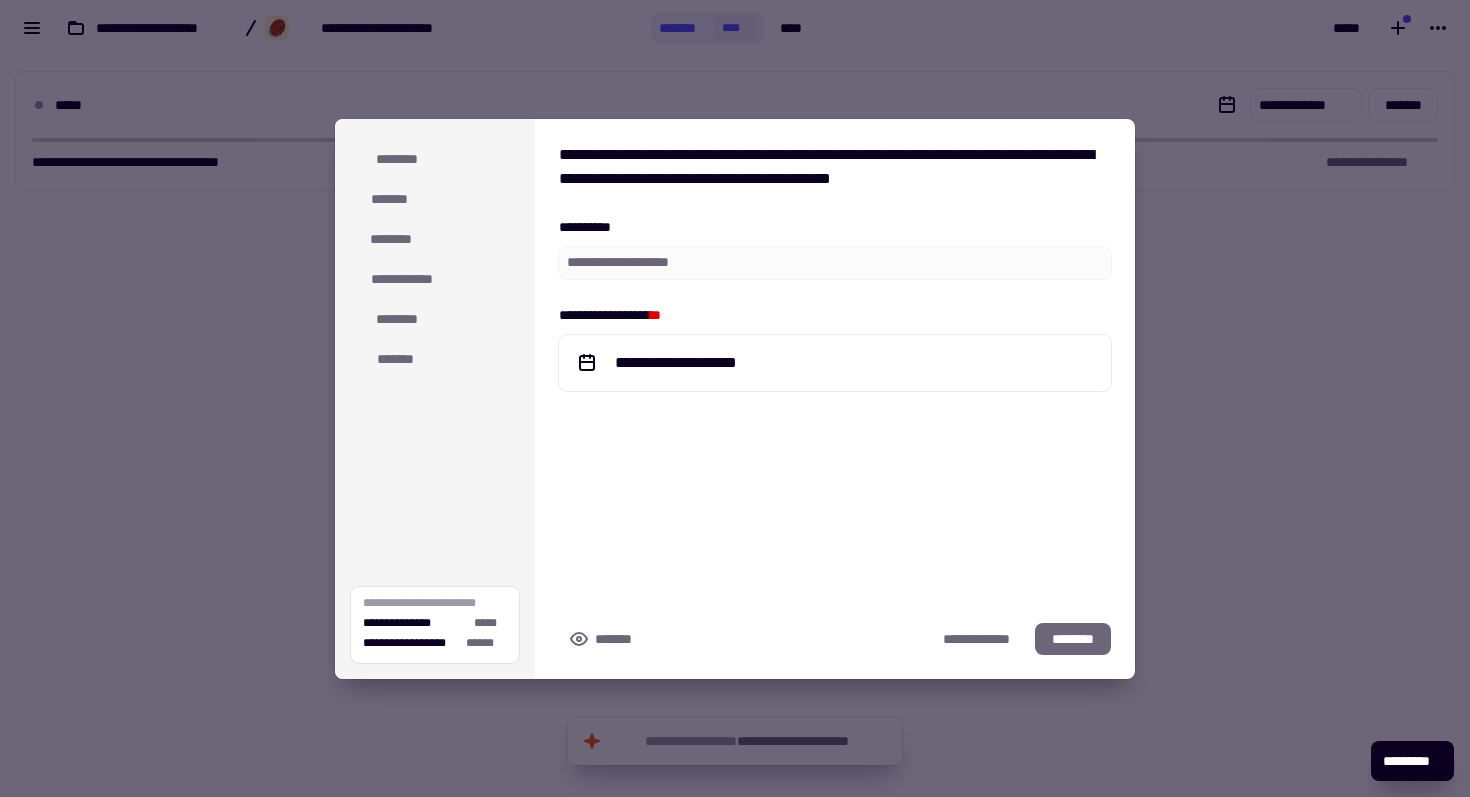 type on "*" 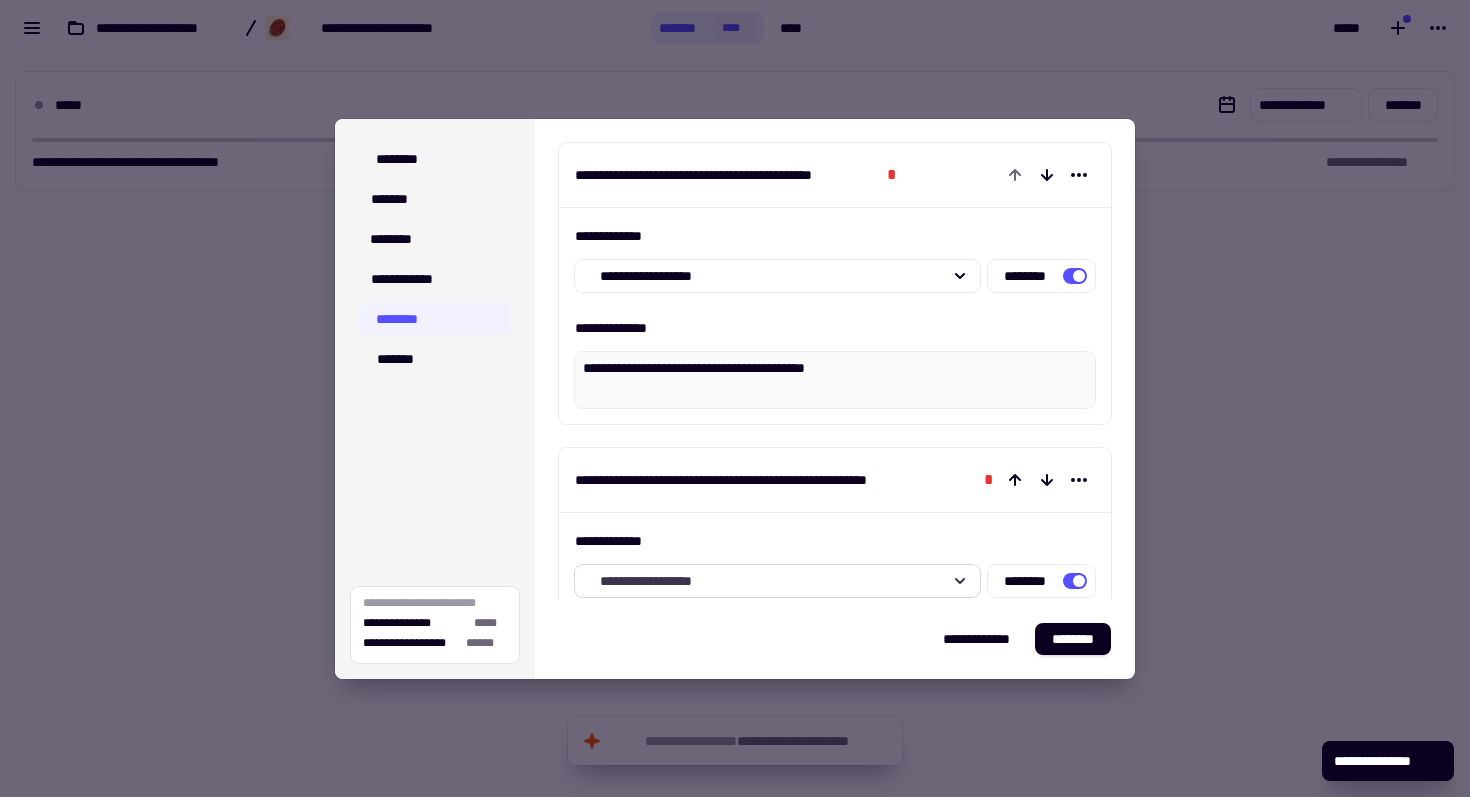 type 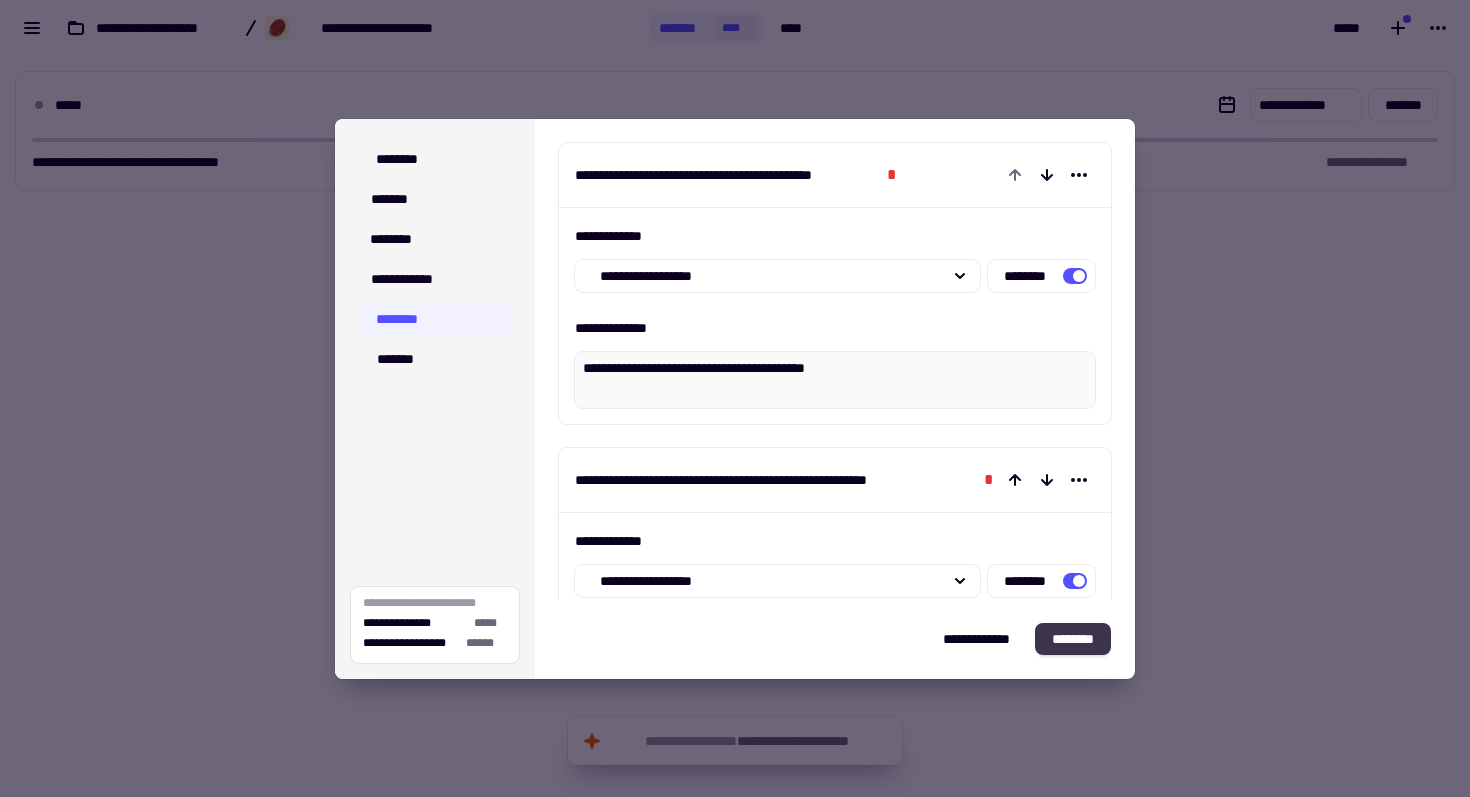 click on "********" 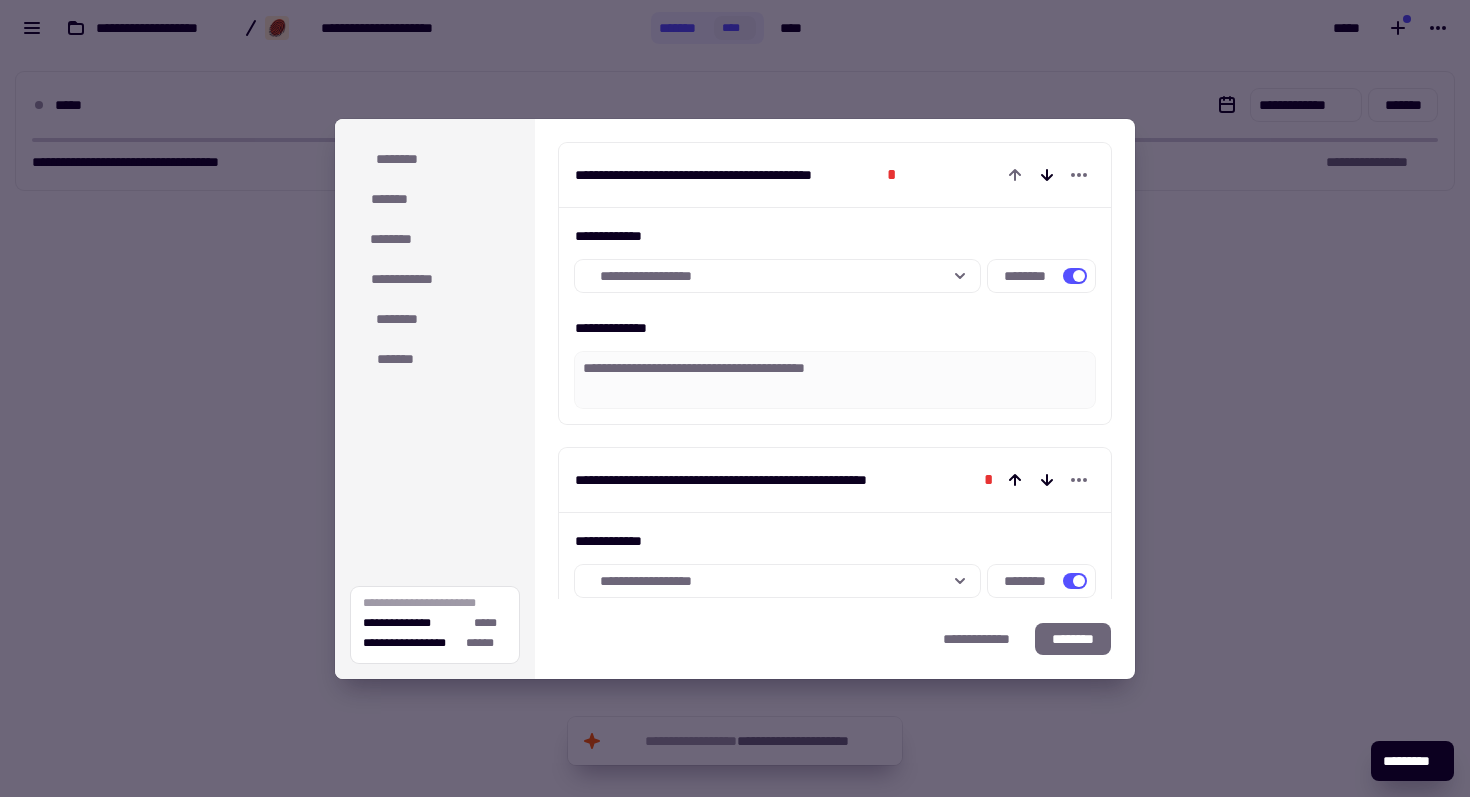 type on "*" 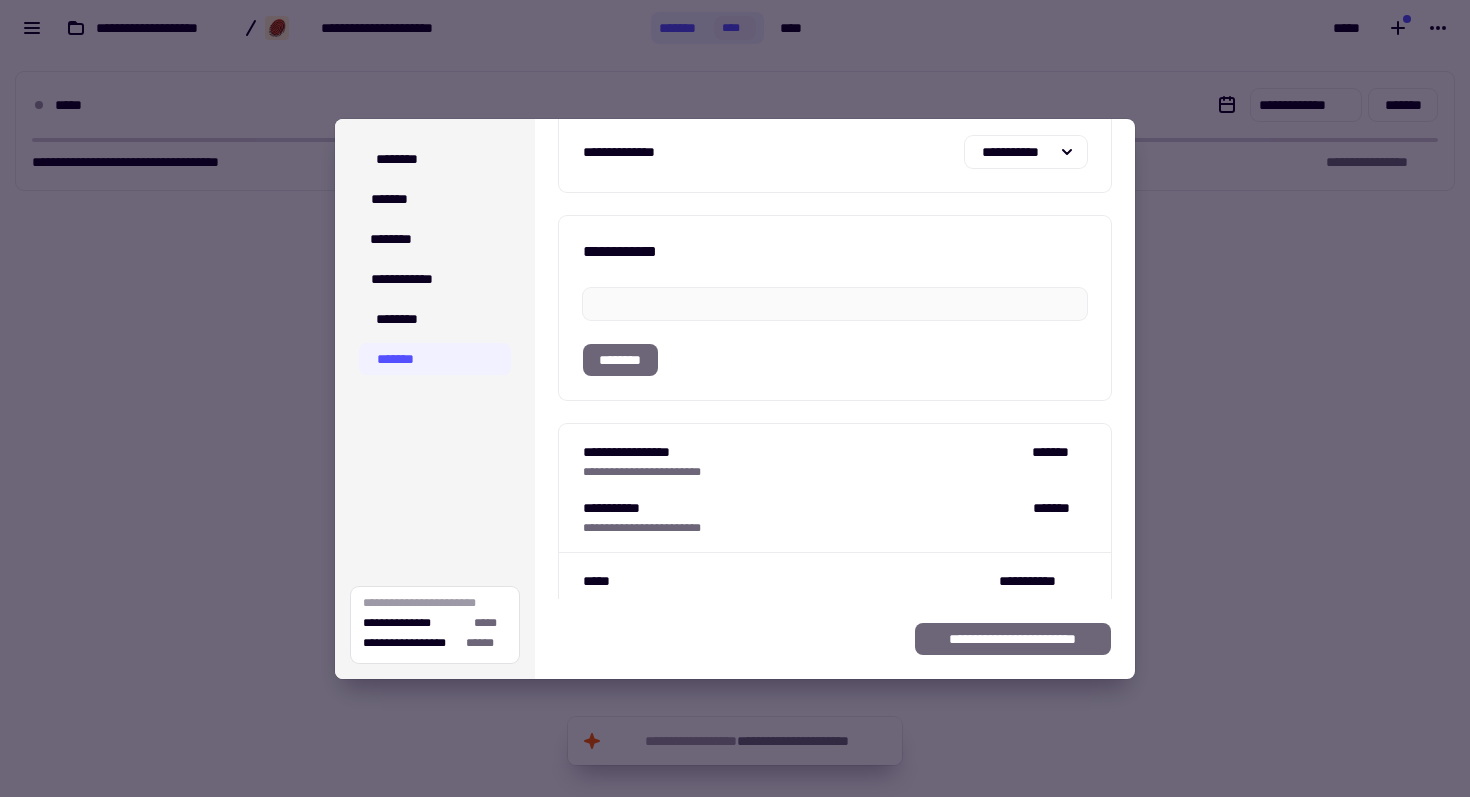 scroll, scrollTop: 158, scrollLeft: 0, axis: vertical 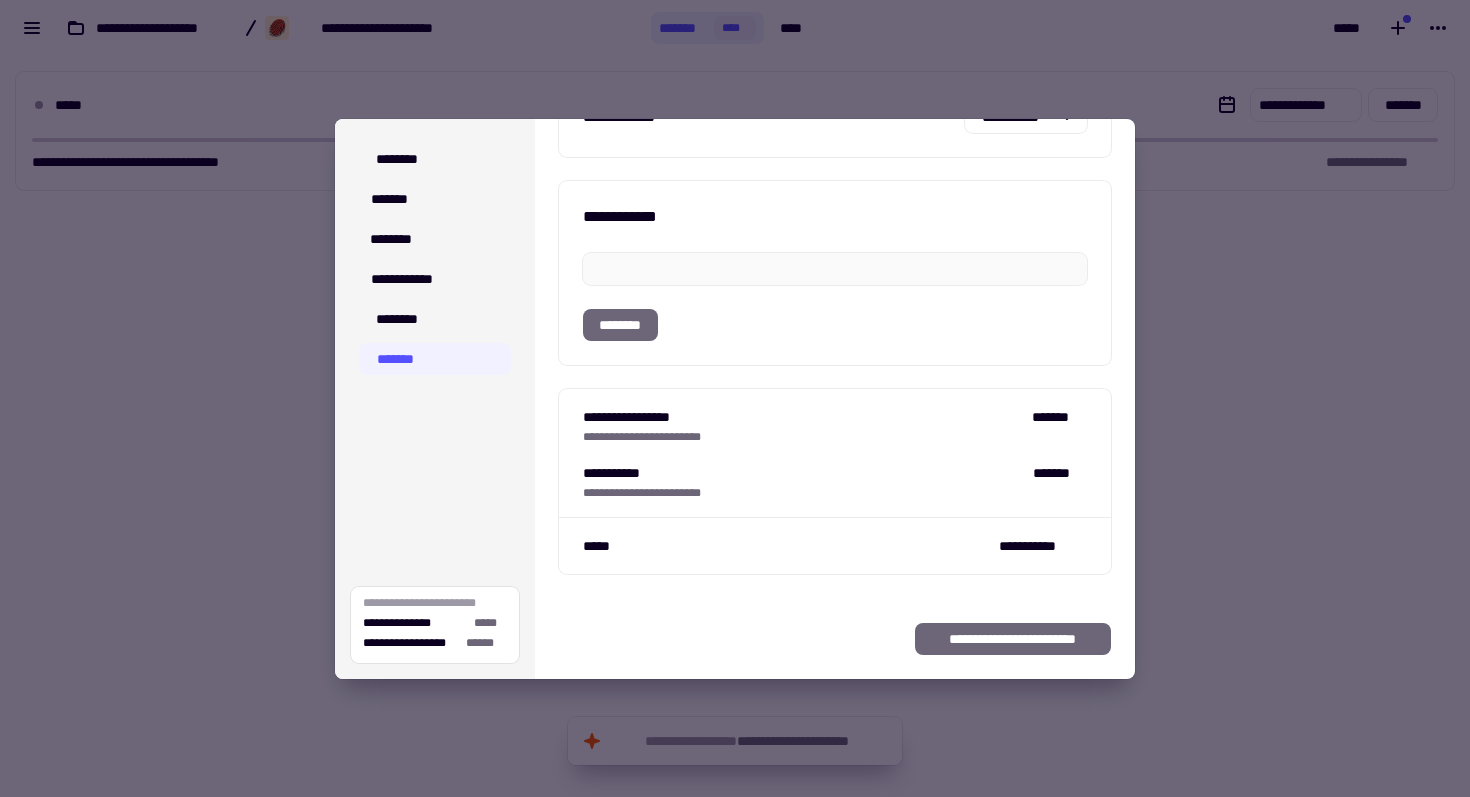 click at bounding box center [735, 398] 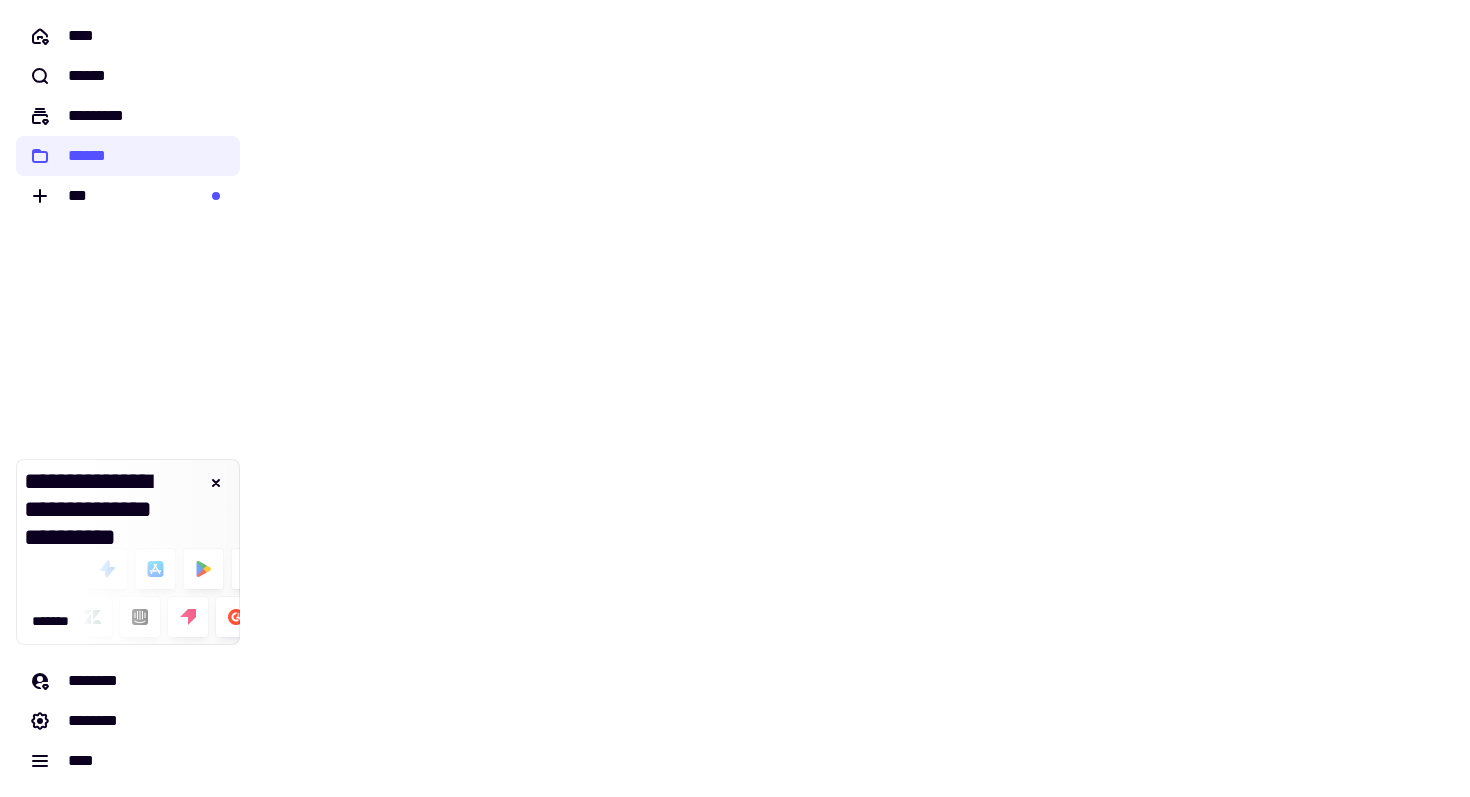 scroll, scrollTop: 0, scrollLeft: 0, axis: both 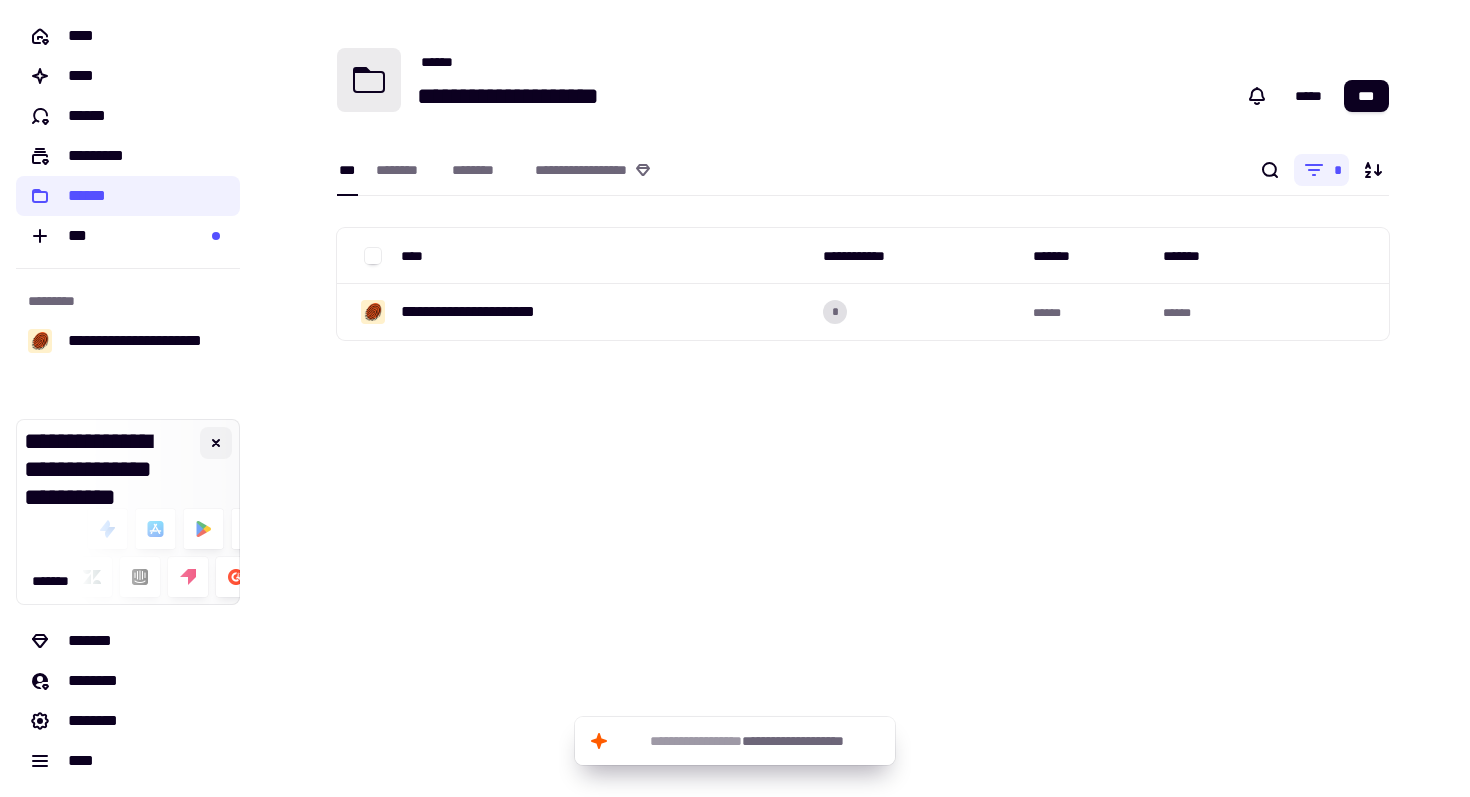 click 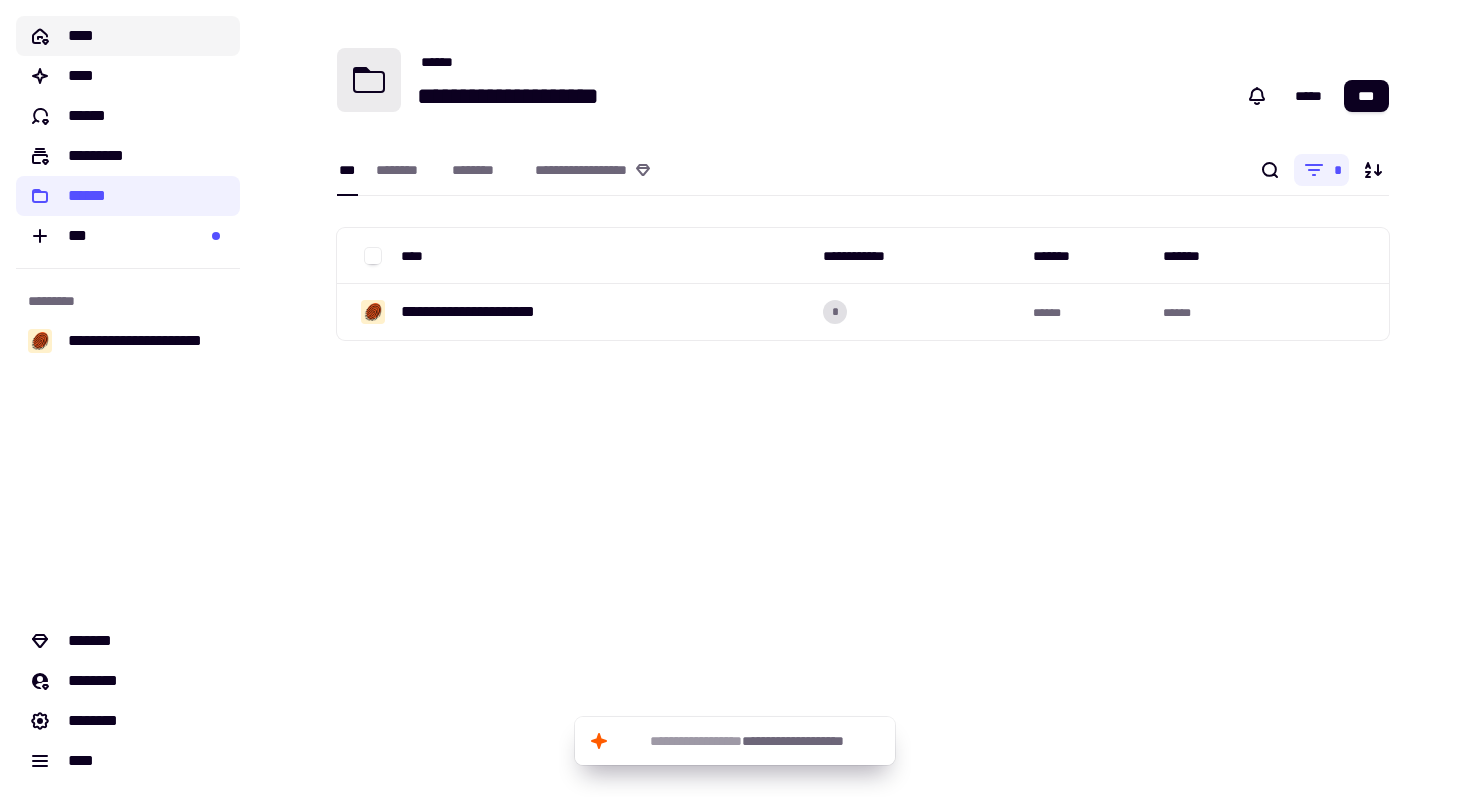 click on "****" 